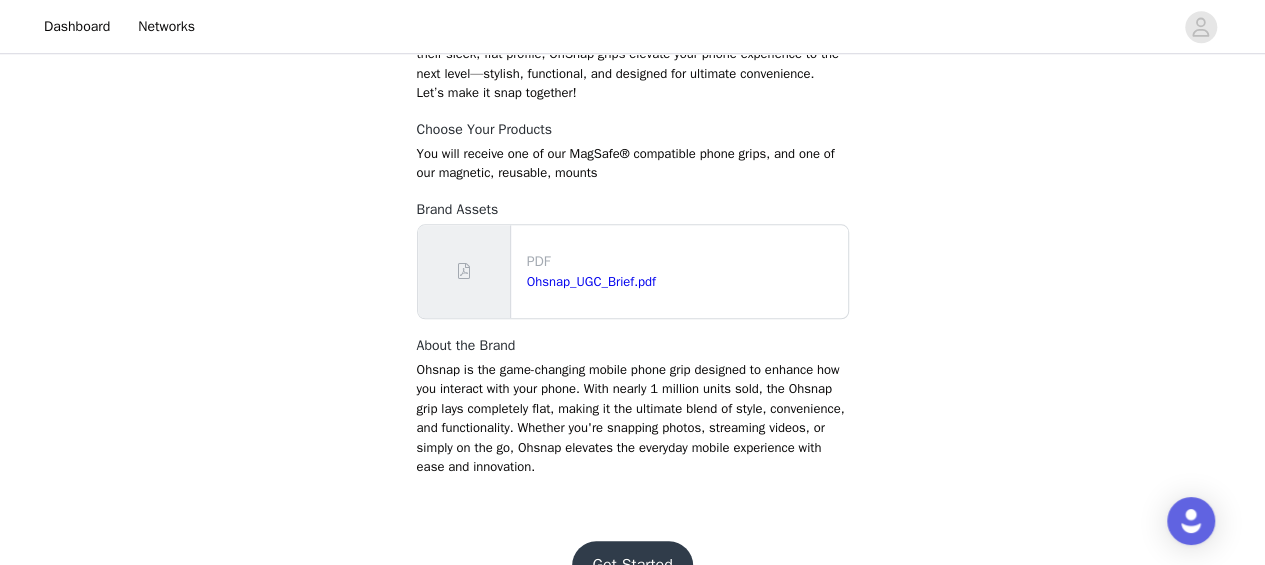 scroll, scrollTop: 889, scrollLeft: 0, axis: vertical 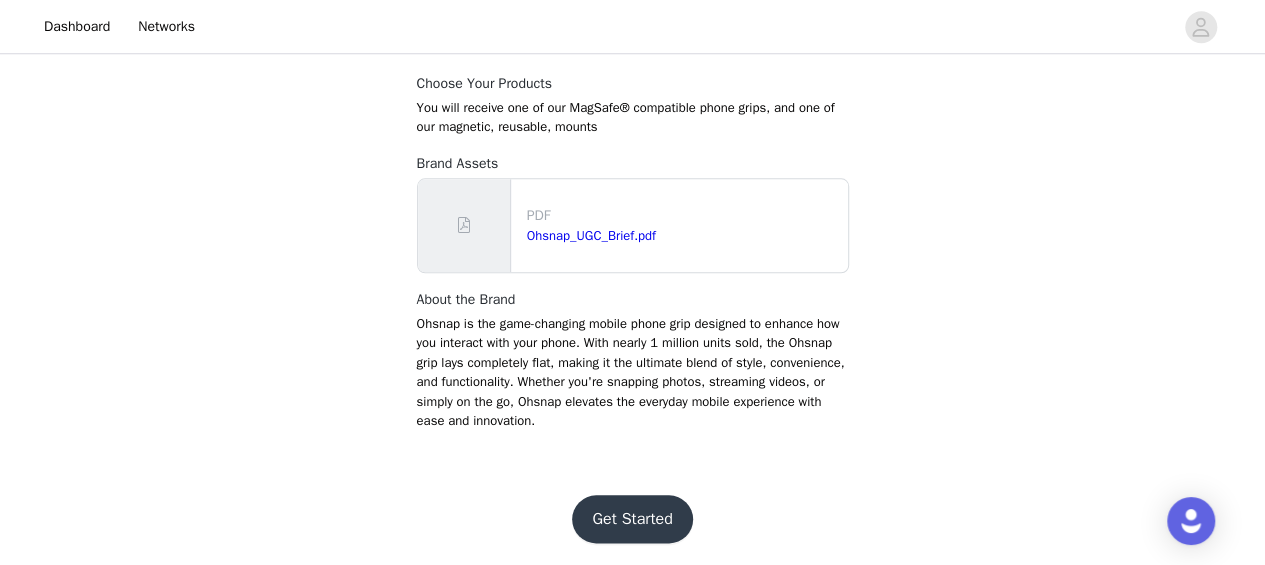 click on "Get Started" at bounding box center (632, 519) 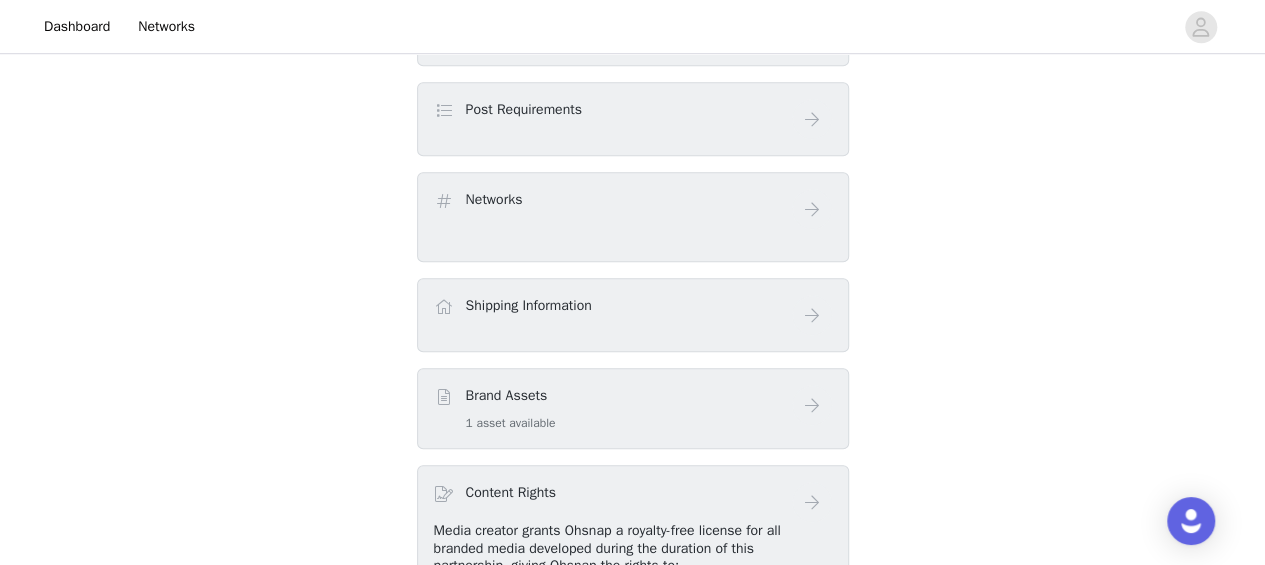 scroll, scrollTop: 492, scrollLeft: 0, axis: vertical 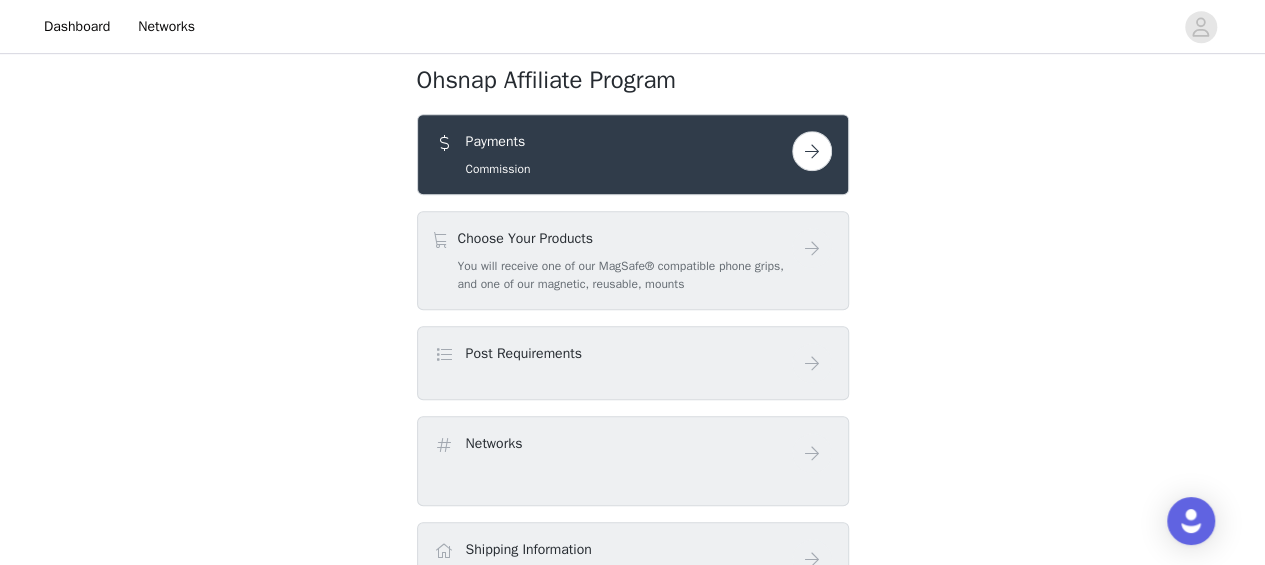 click at bounding box center [812, 151] 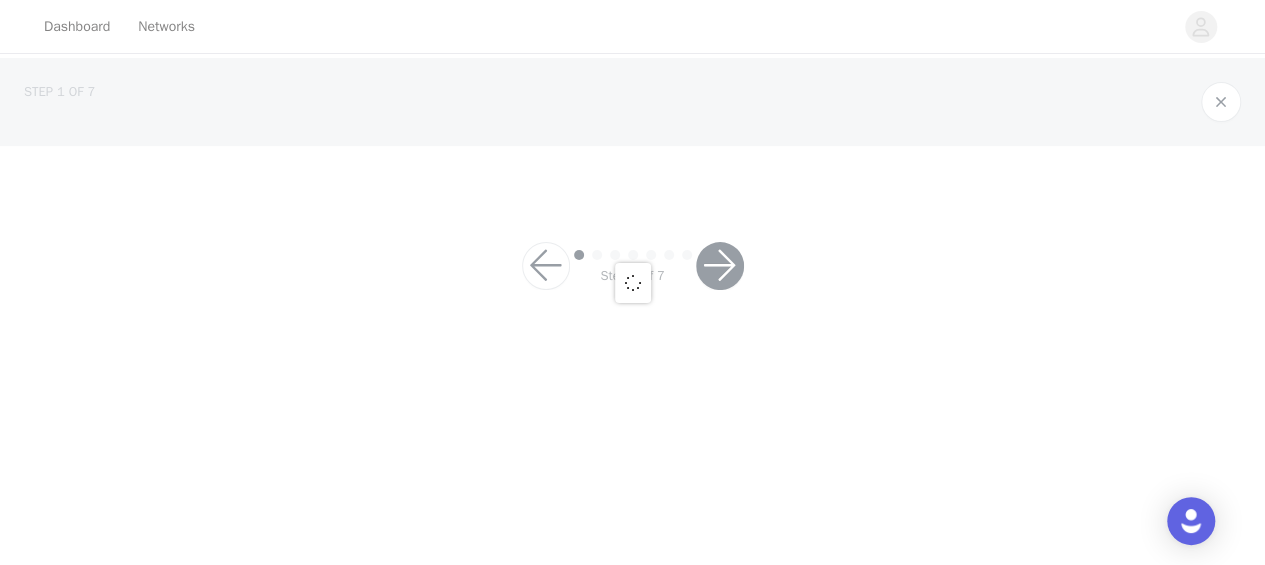 scroll, scrollTop: 0, scrollLeft: 0, axis: both 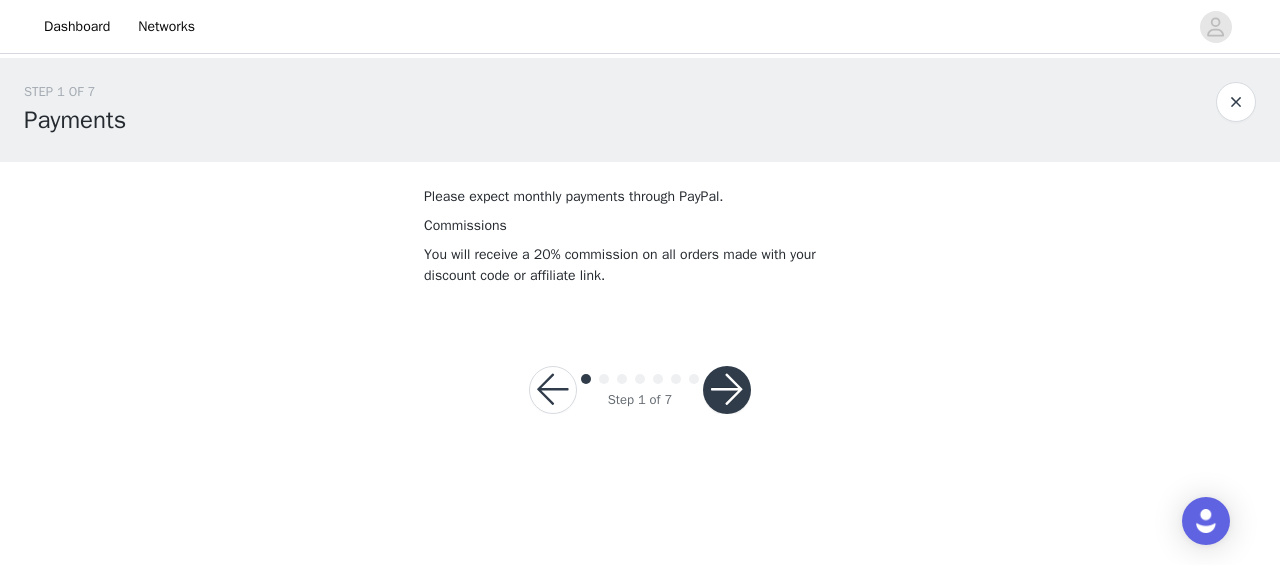 click at bounding box center (727, 390) 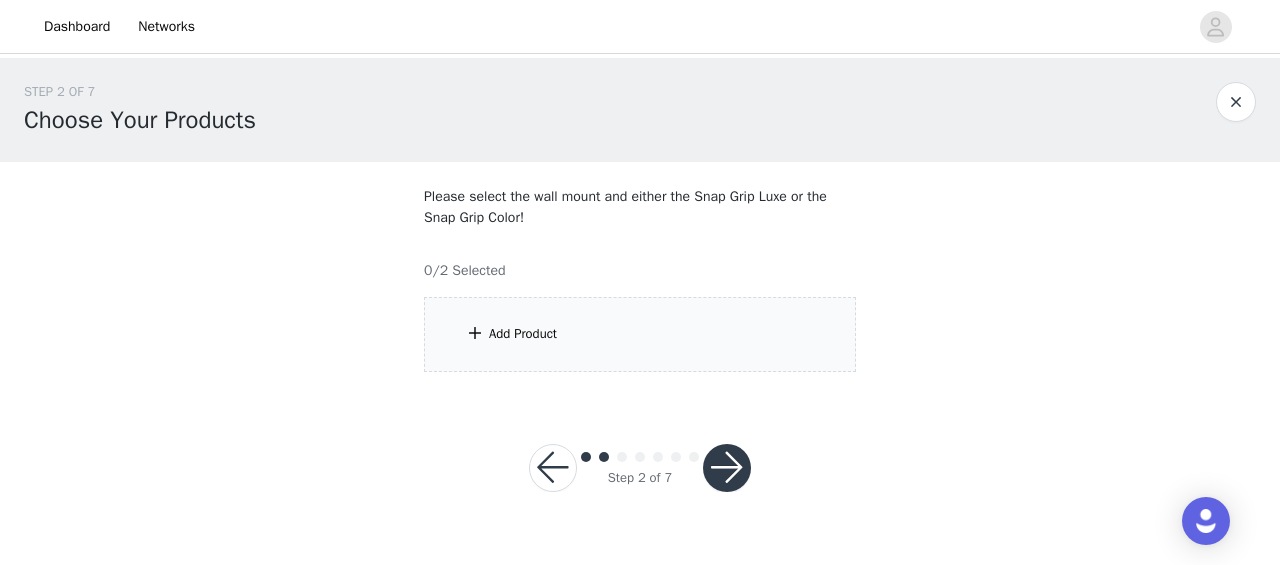 click at bounding box center [727, 468] 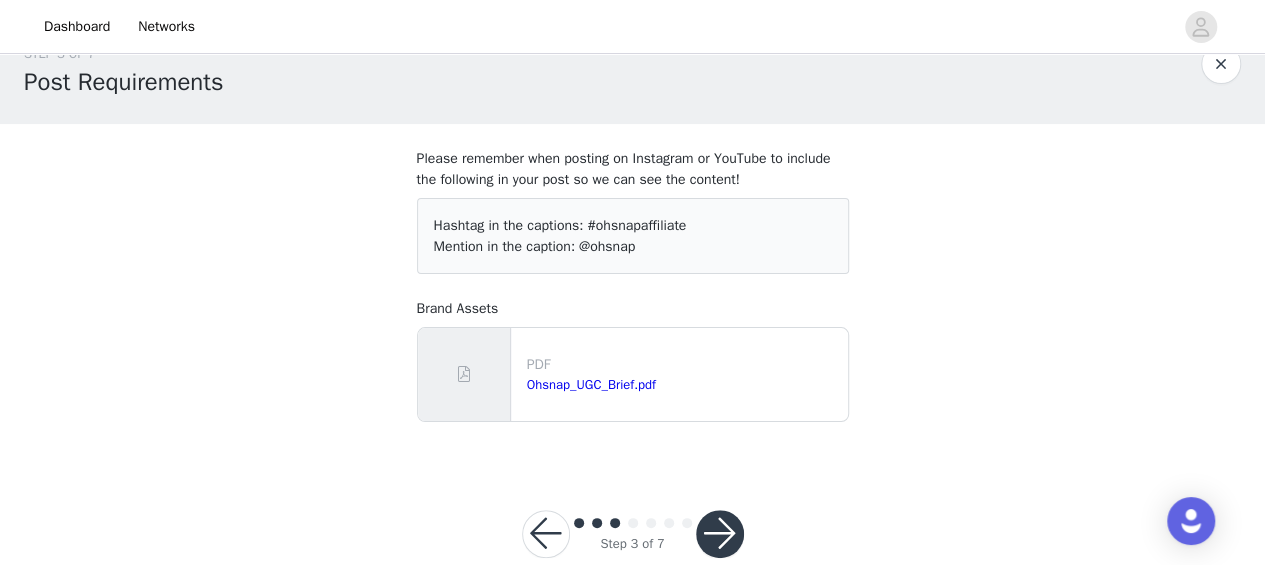 scroll, scrollTop: 76, scrollLeft: 0, axis: vertical 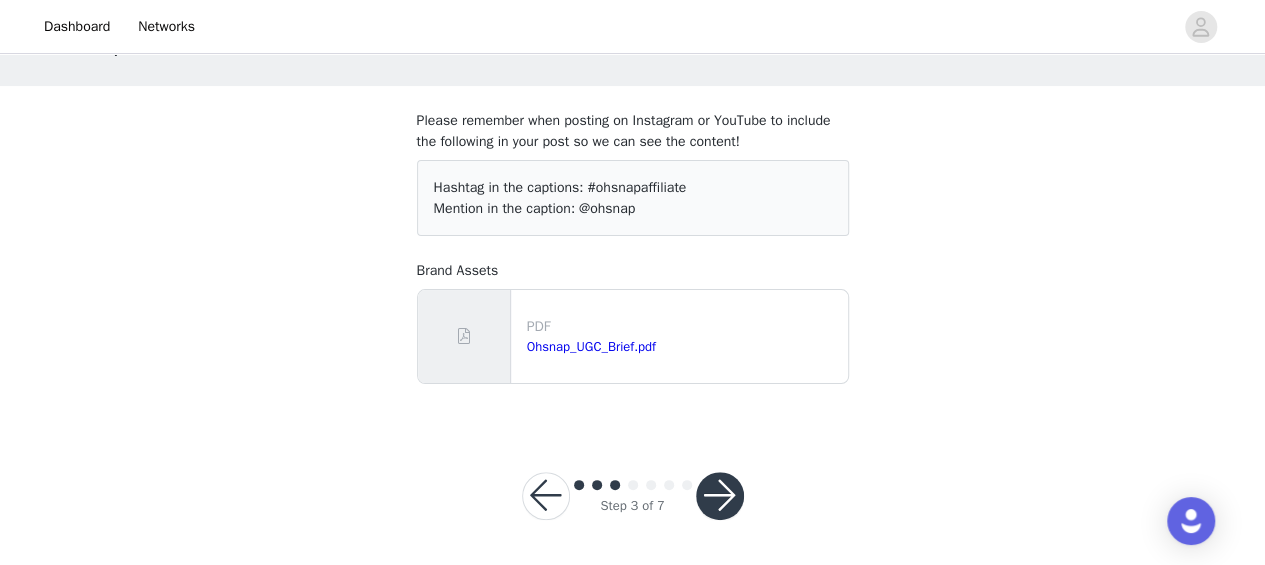 click at bounding box center (546, 496) 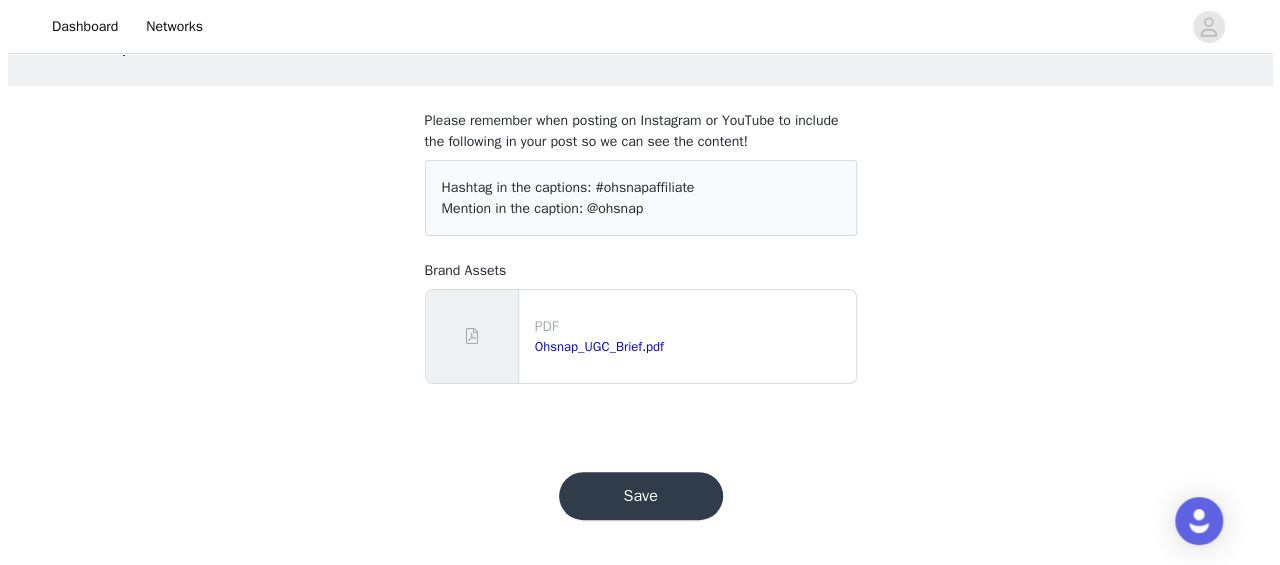scroll, scrollTop: 0, scrollLeft: 0, axis: both 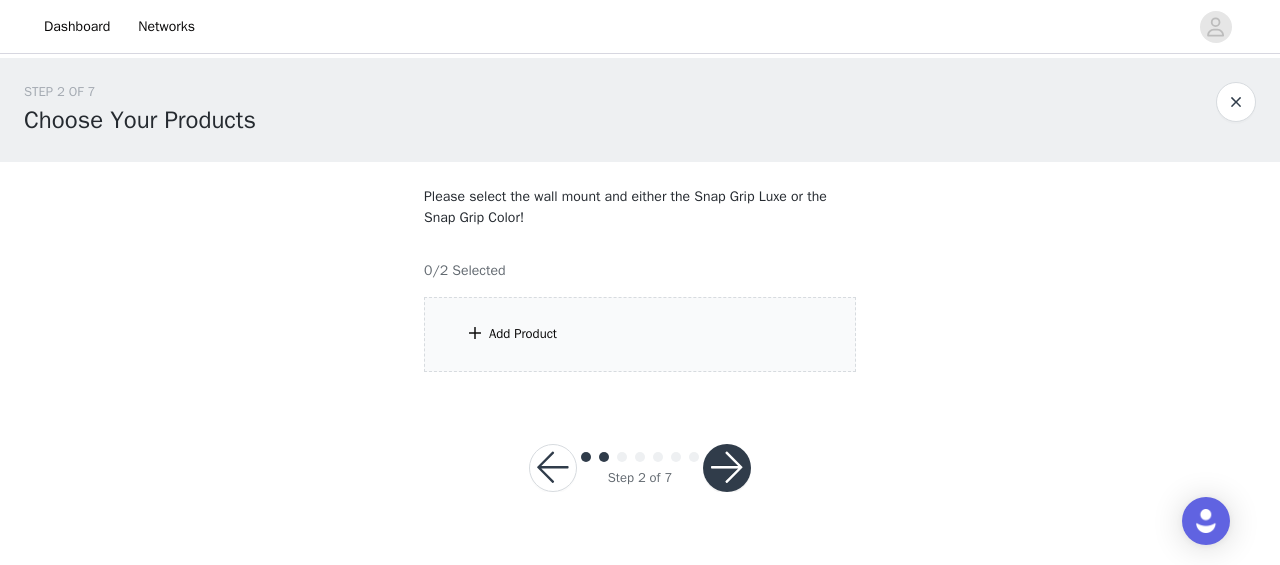 click on "Add Product" at bounding box center [523, 334] 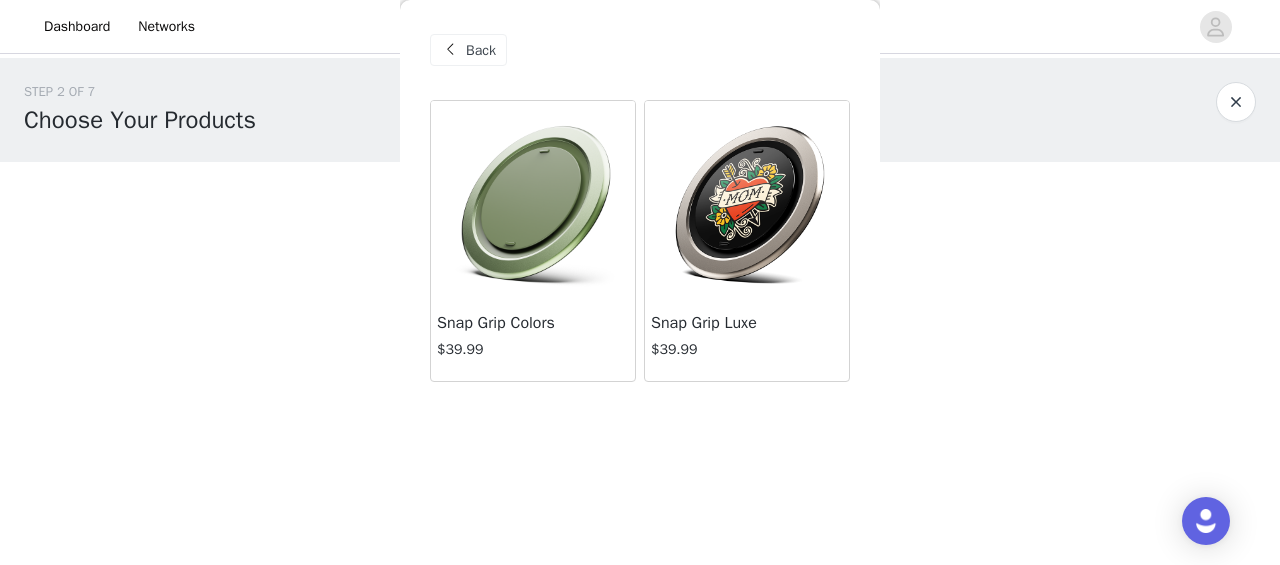 click at bounding box center (533, 201) 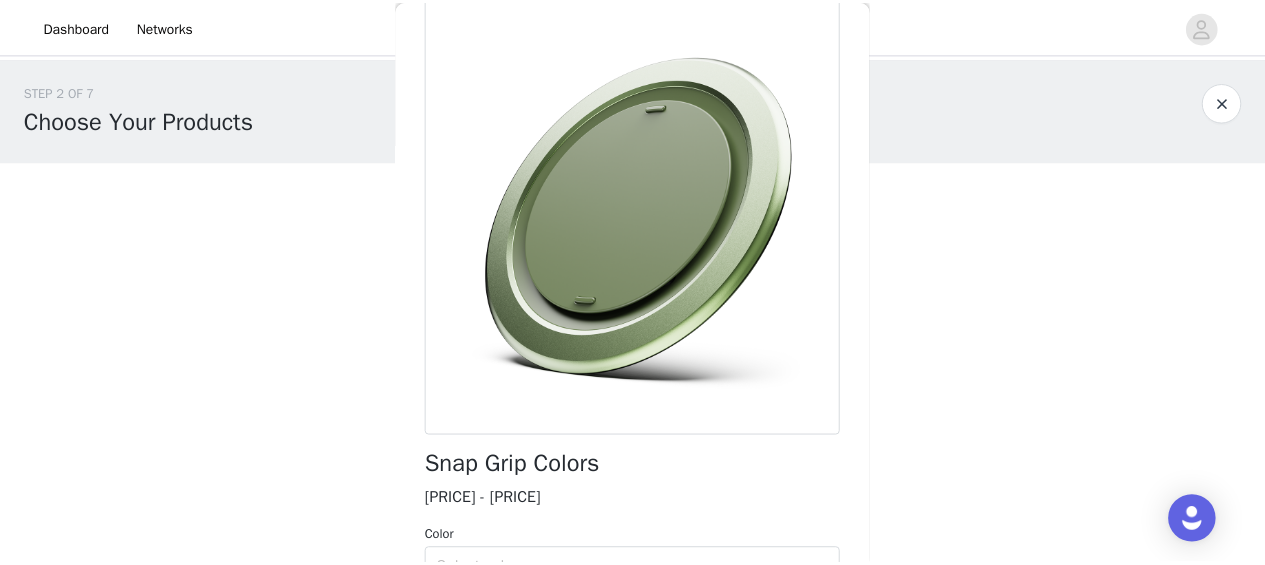 scroll, scrollTop: 0, scrollLeft: 0, axis: both 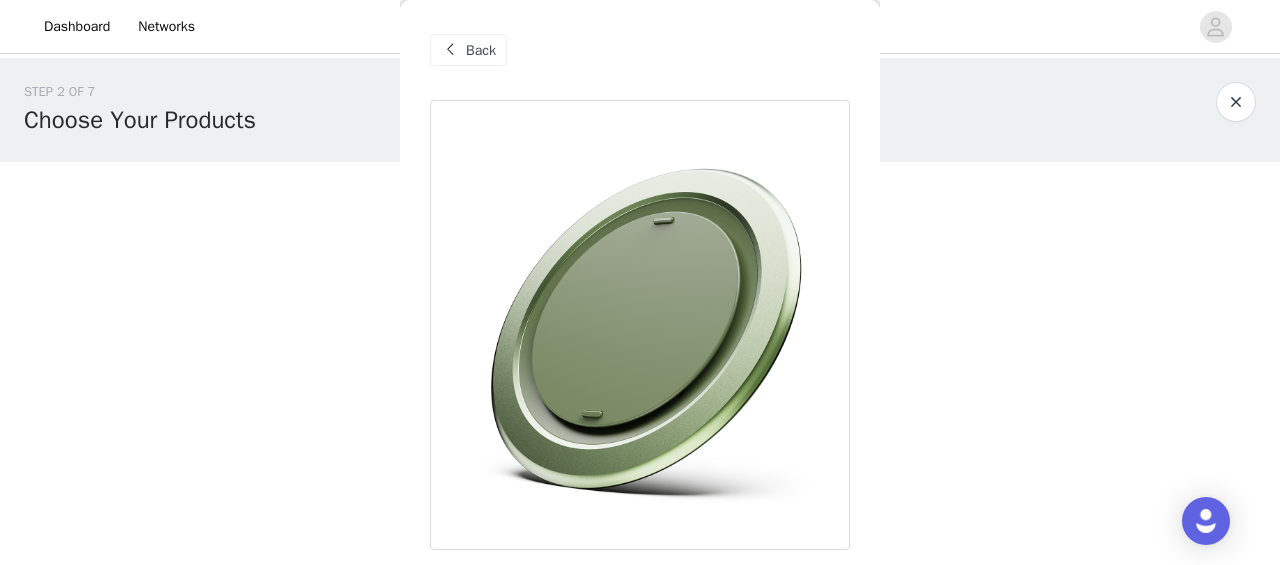 click on "Back" at bounding box center [481, 50] 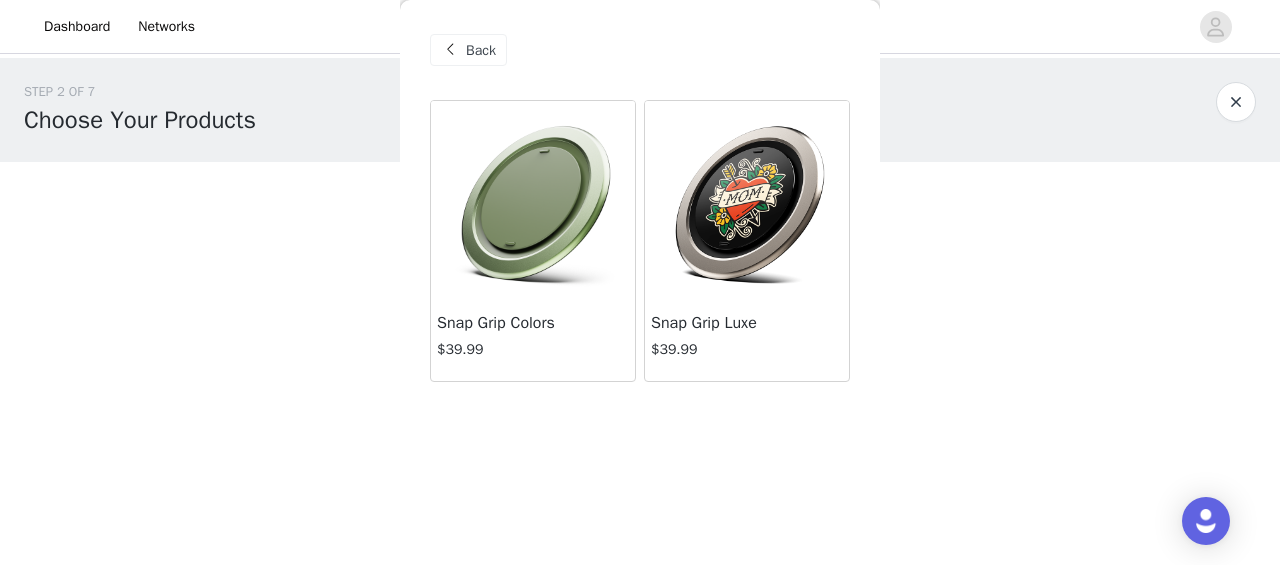 click at bounding box center (1236, 102) 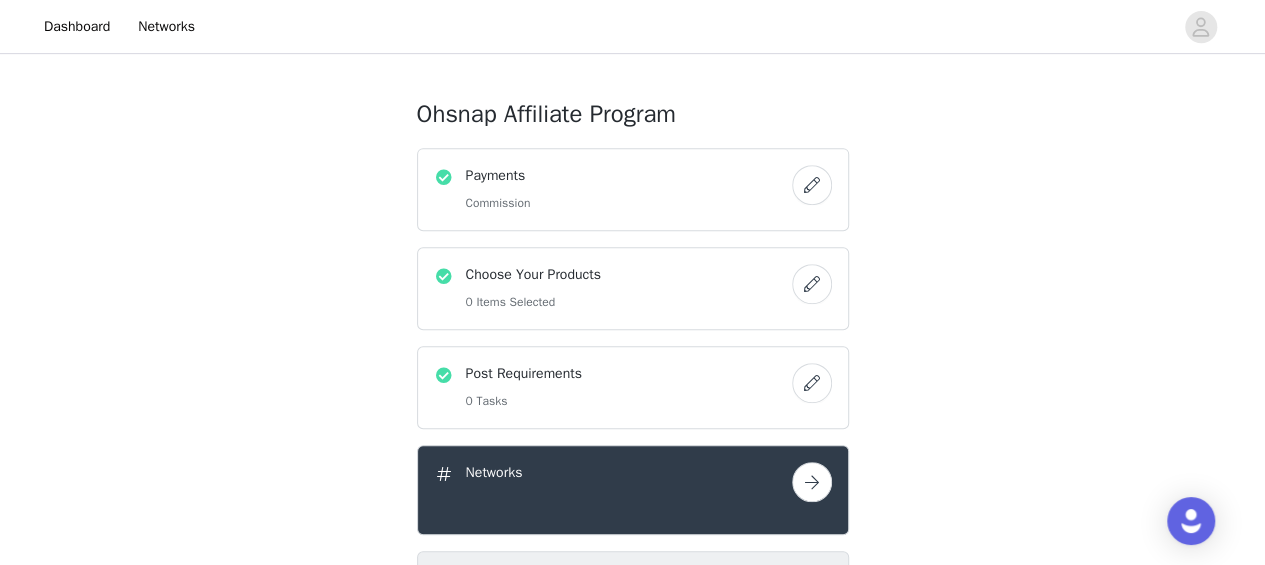 scroll, scrollTop: 466, scrollLeft: 0, axis: vertical 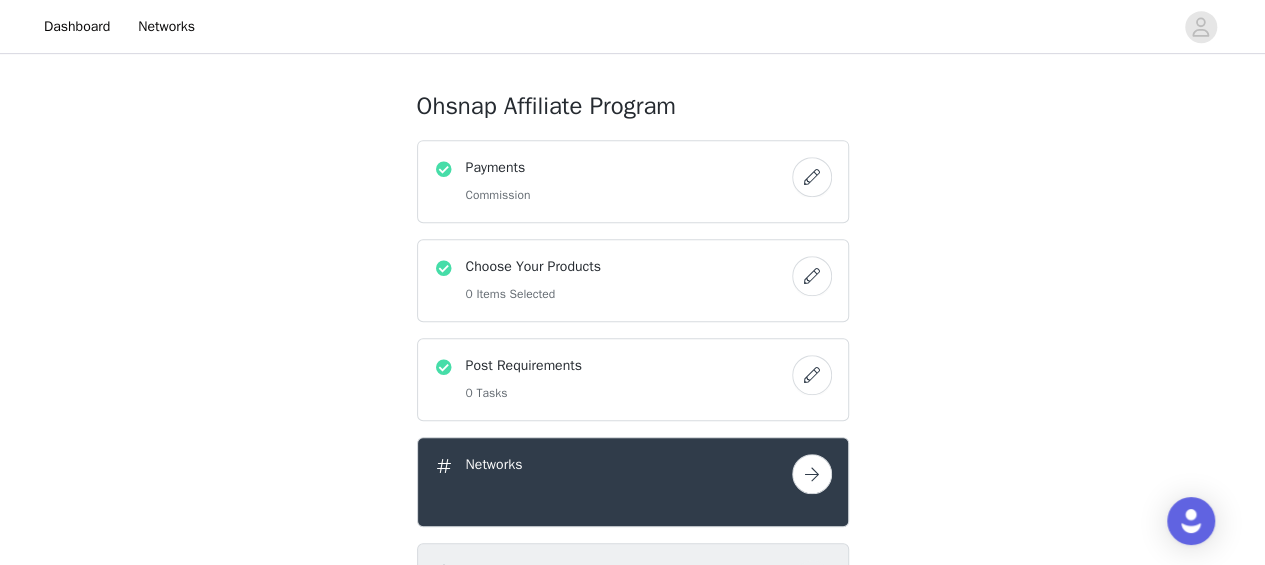 click at bounding box center [812, 474] 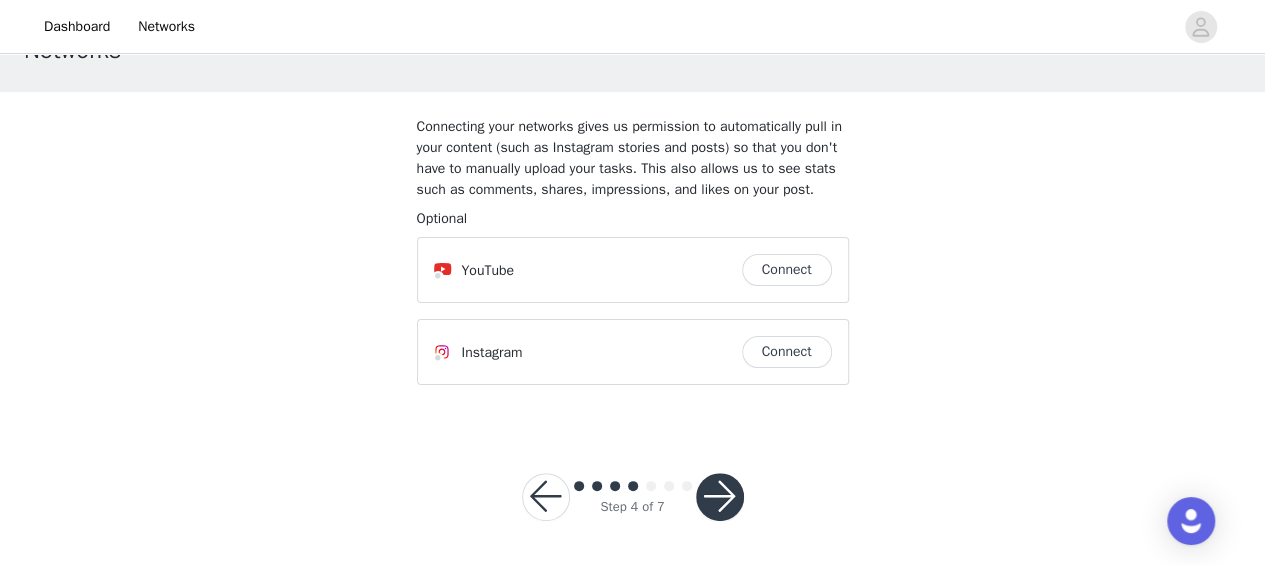 scroll, scrollTop: 71, scrollLeft: 0, axis: vertical 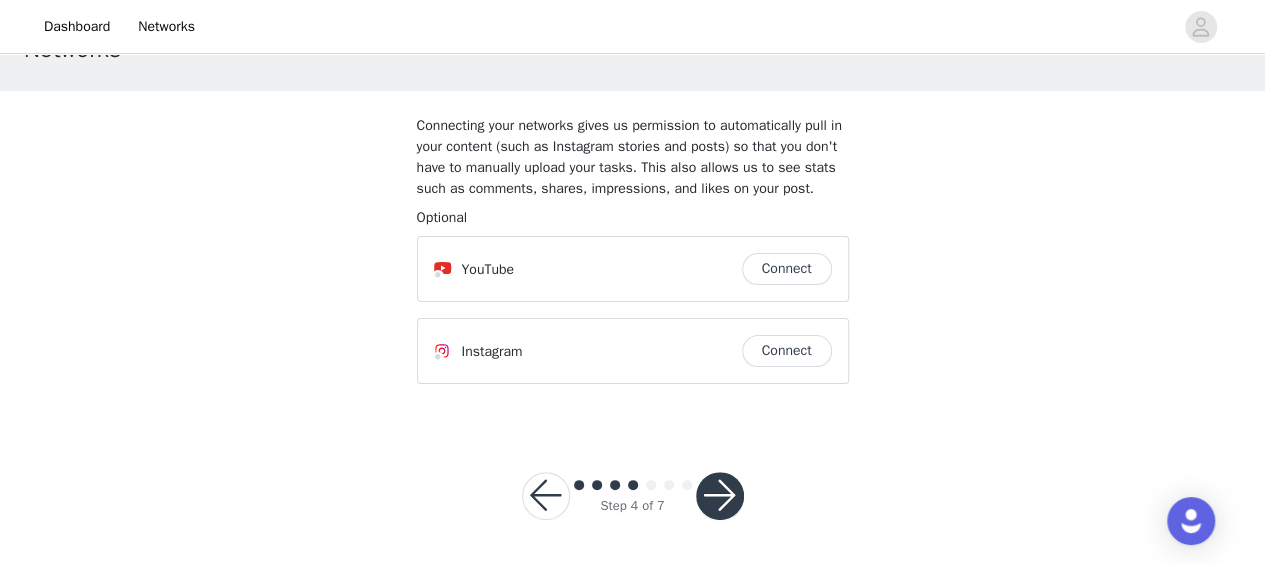 click at bounding box center [720, 496] 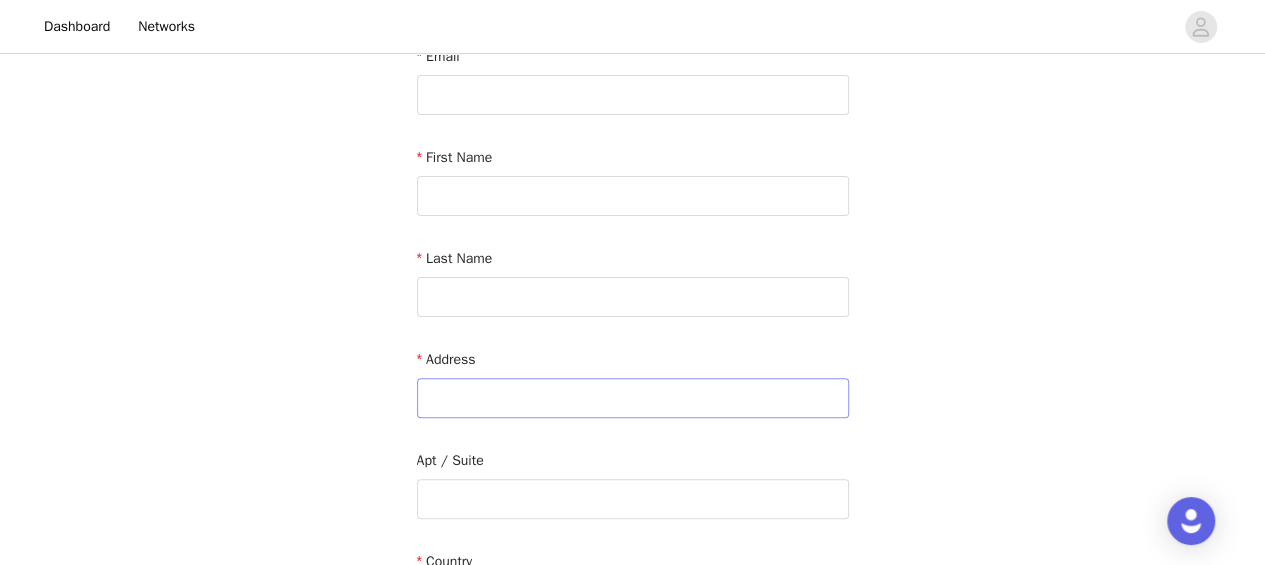 scroll, scrollTop: 0, scrollLeft: 0, axis: both 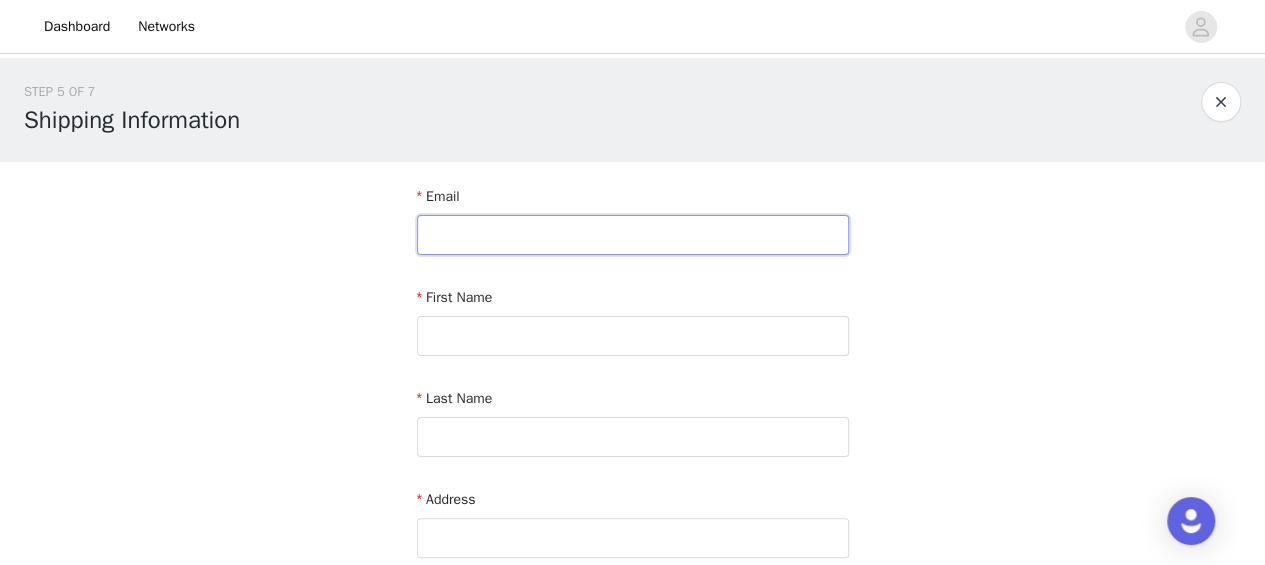 click at bounding box center [633, 235] 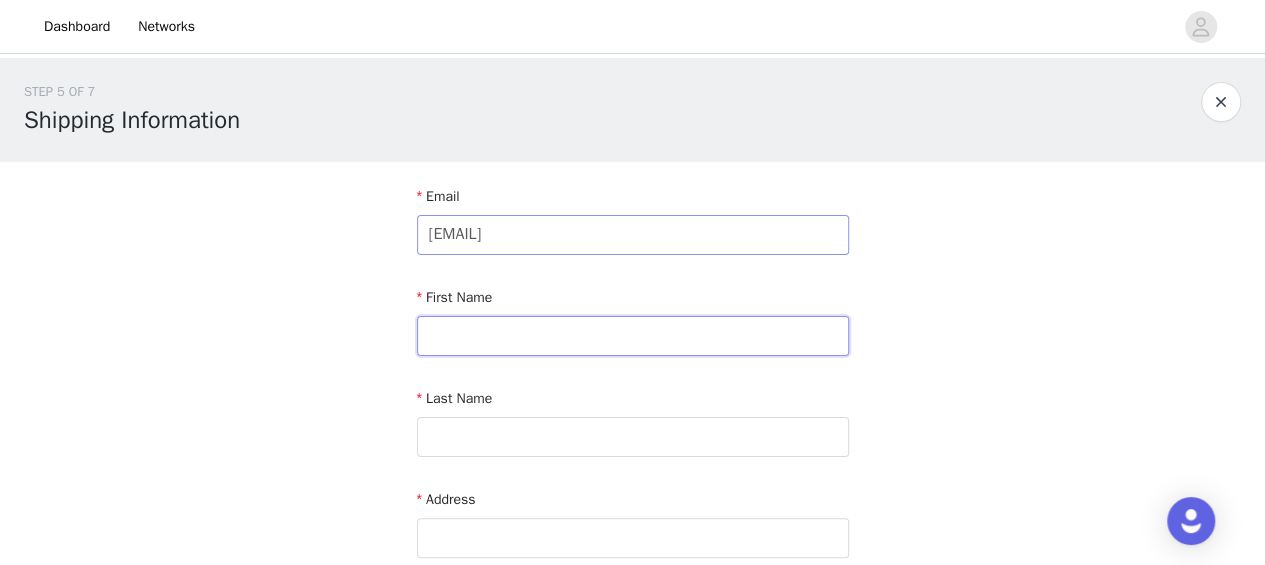 type on "[FIRST]" 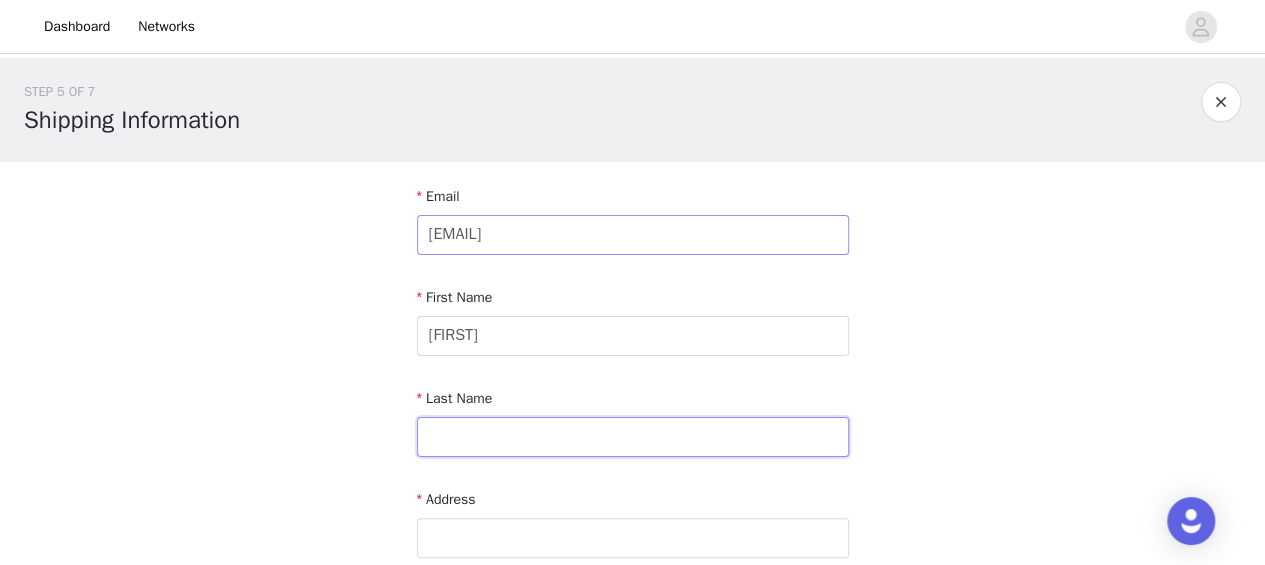 type on "[LAST]" 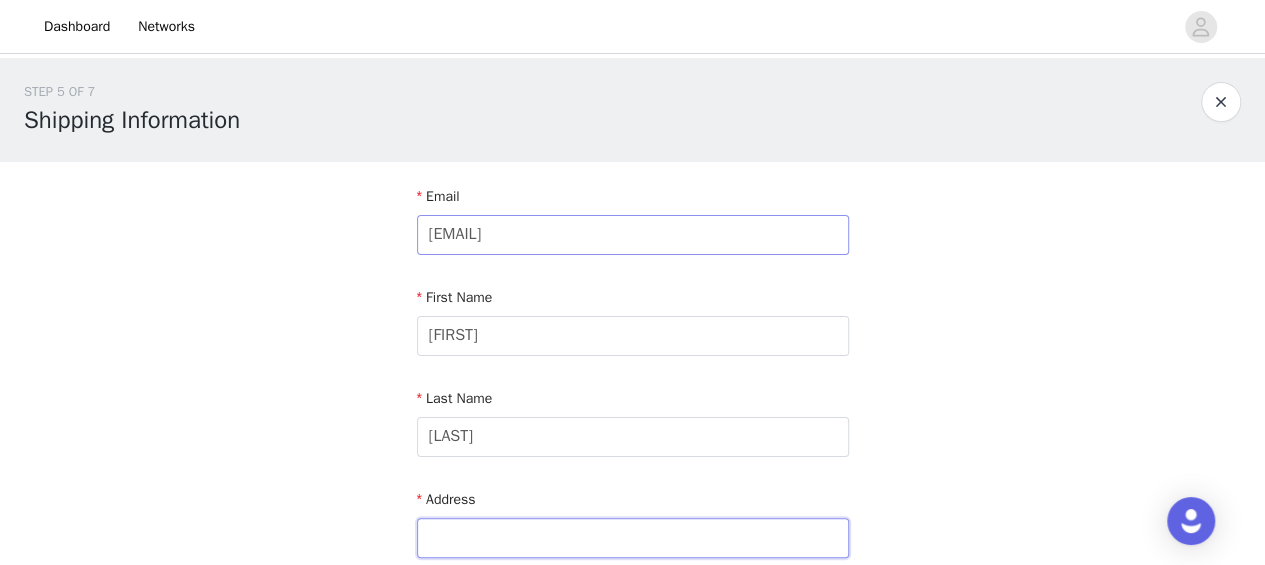 type on "[NUMBER] [STREET] [NUMBER] [AREA]" 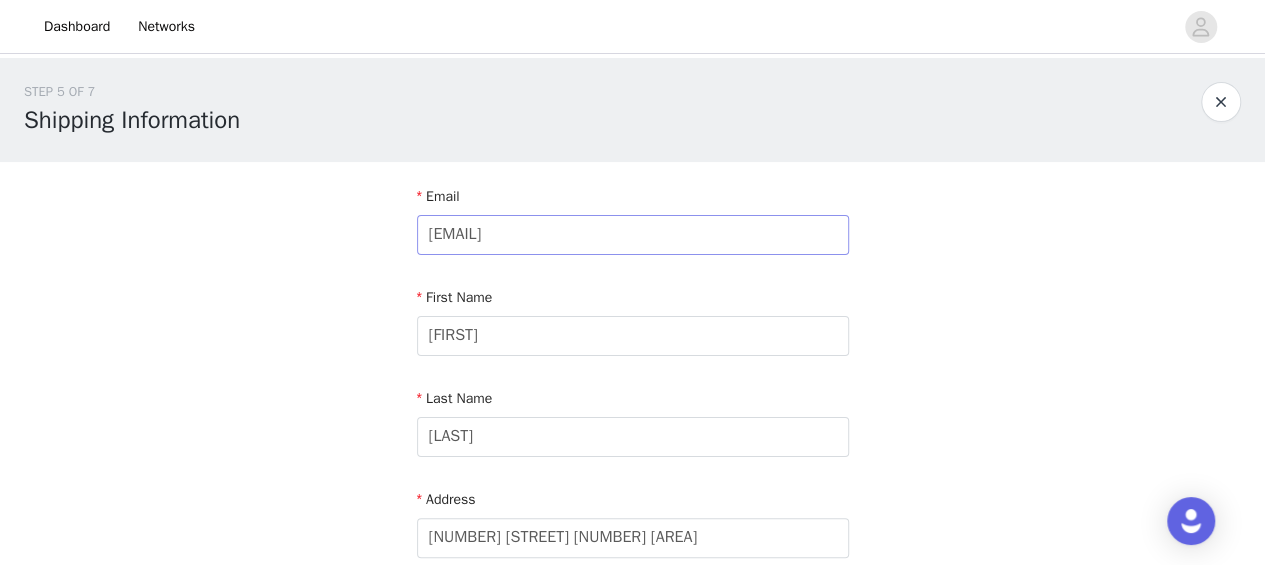 type on "[NUMBER] [STREET] [CITY] [STATE] [POSTCODE]" 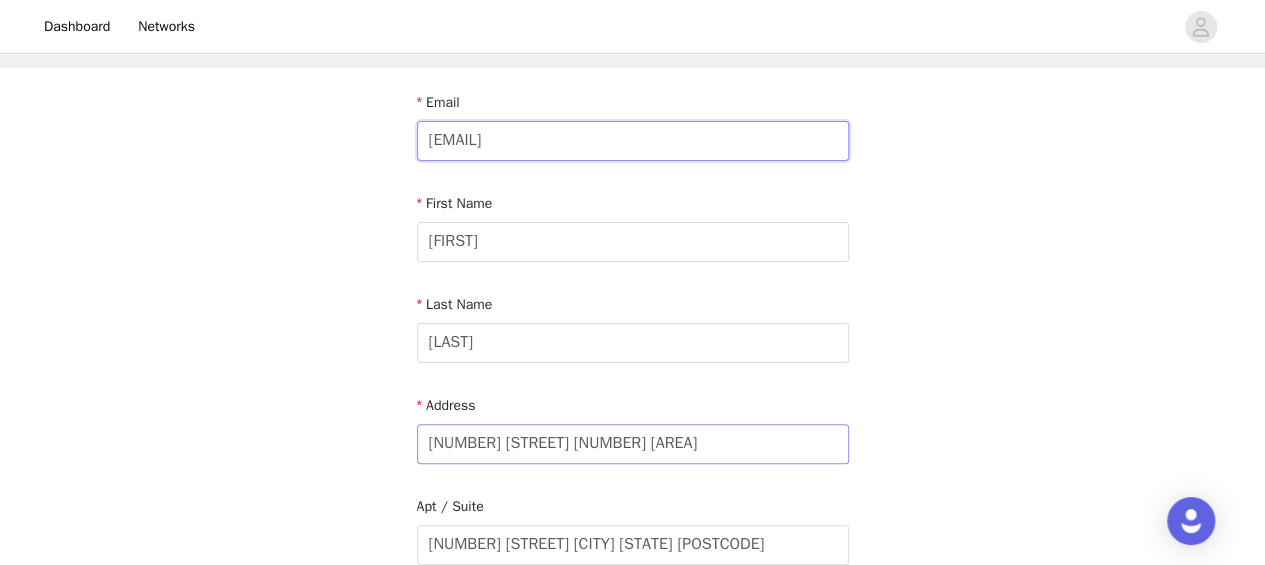 scroll, scrollTop: 200, scrollLeft: 0, axis: vertical 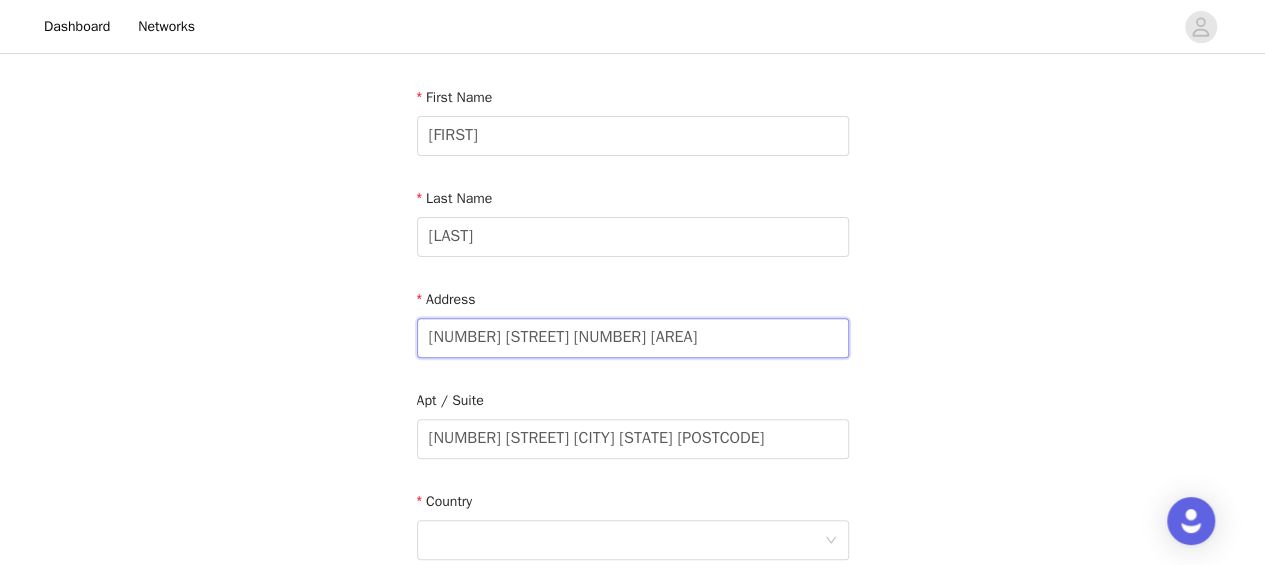click on "[NUMBER] [STREET] [NUMBER] [AREA]" at bounding box center (633, 338) 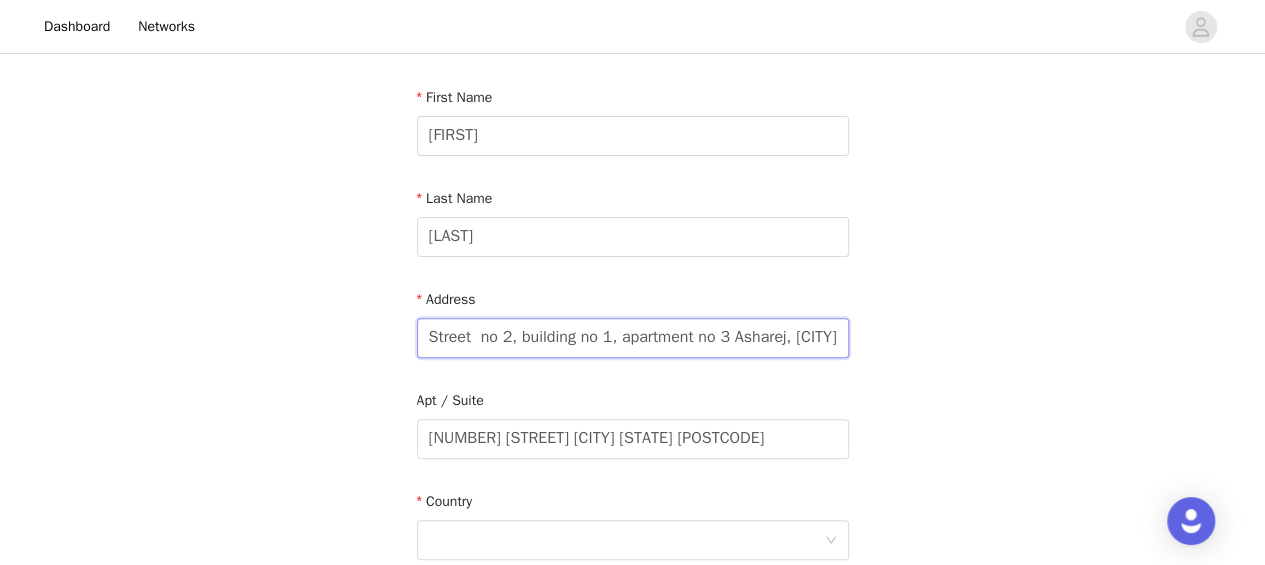 click on "Street  no 2, building no 1, apartment no 3 Asharej, [CITY]" at bounding box center (633, 338) 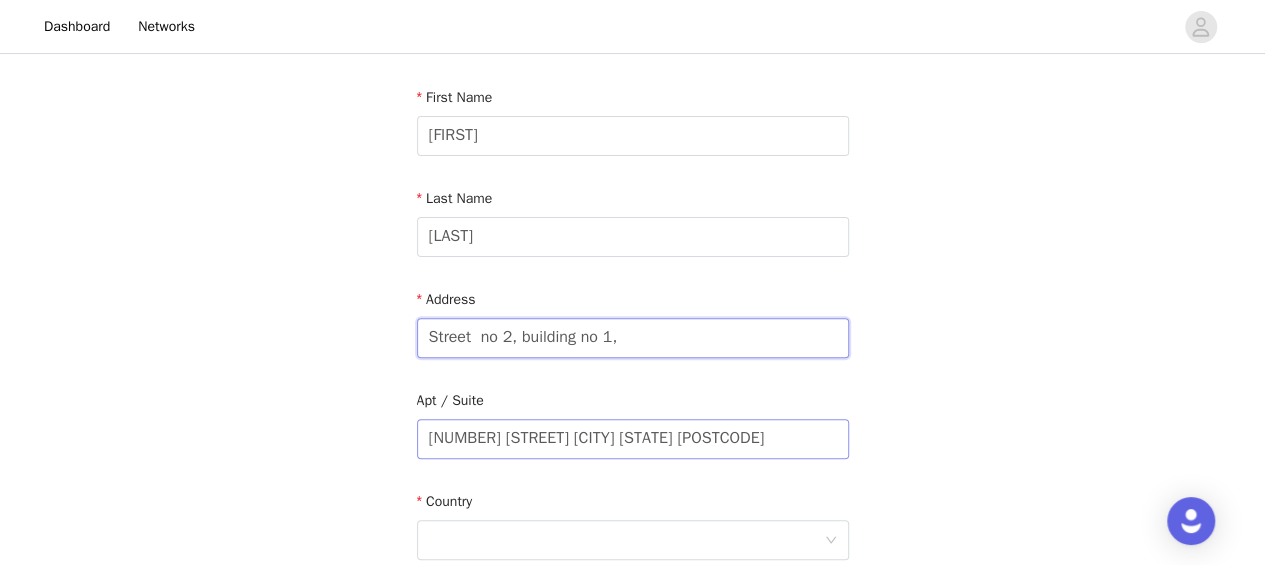 type on "Street  no 2, building no 1," 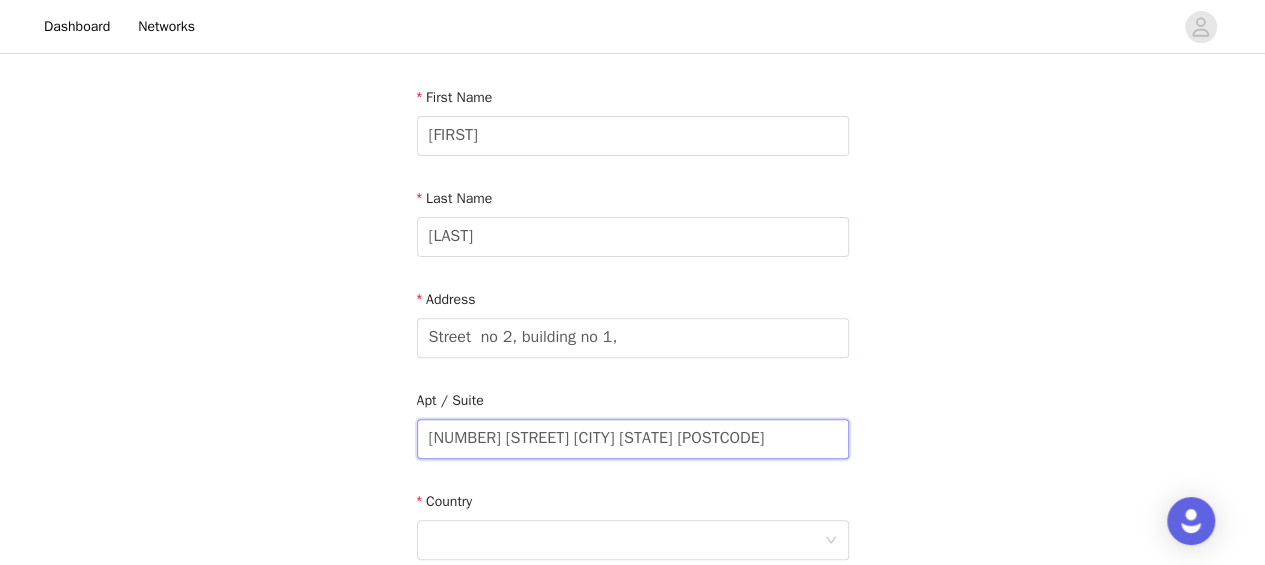 click on "[NUMBER] [STREET] [CITY] [STATE] [POSTCODE]" at bounding box center (633, 439) 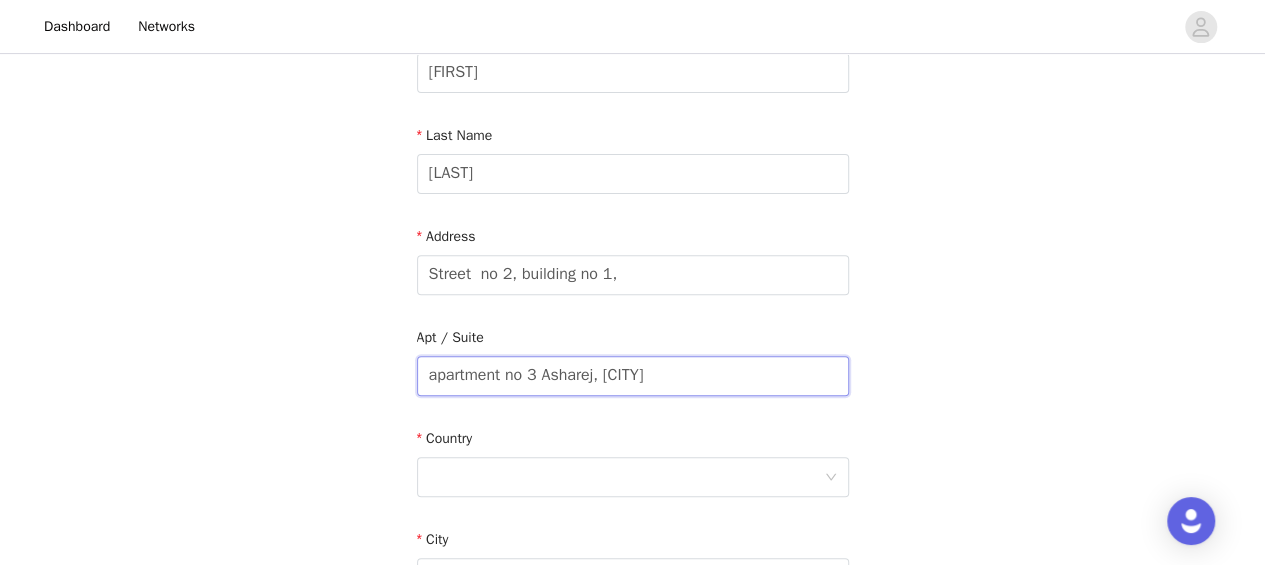 scroll, scrollTop: 333, scrollLeft: 0, axis: vertical 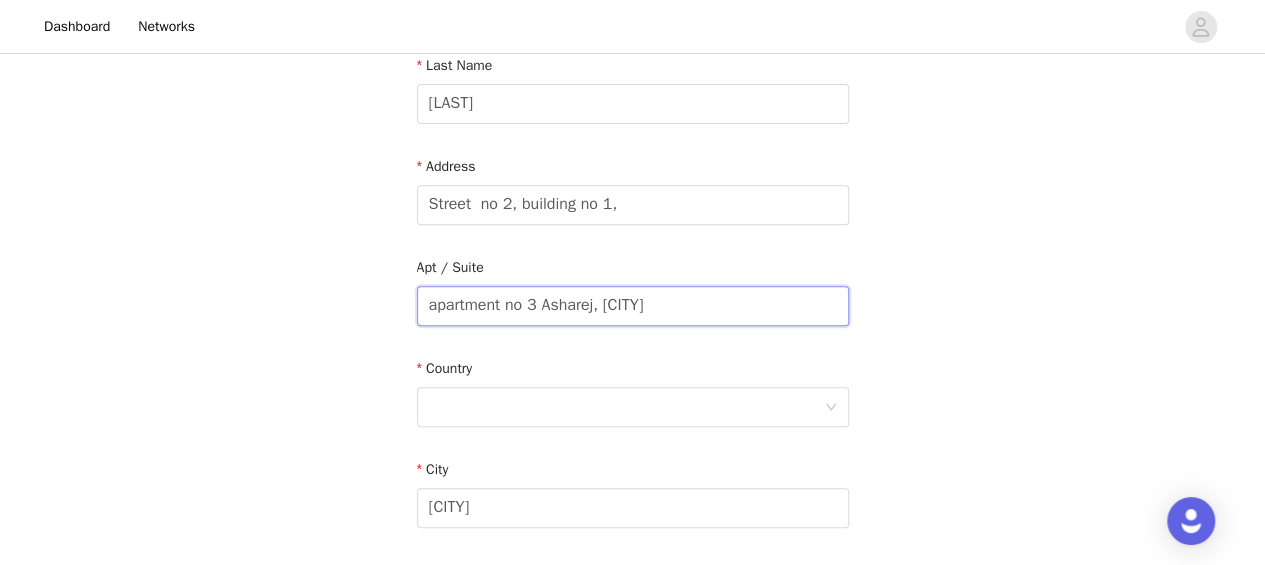 click on "apartment no 3 Asharej, [CITY]" at bounding box center [633, 306] 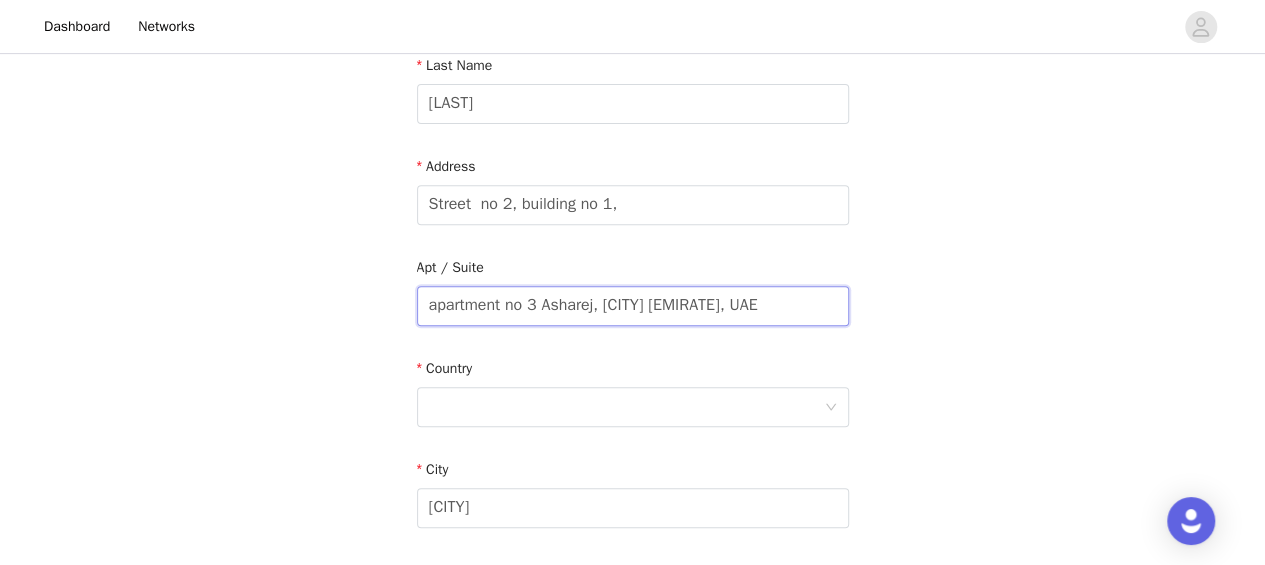 drag, startPoint x: 732, startPoint y: 303, endPoint x: 784, endPoint y: 307, distance: 52.153618 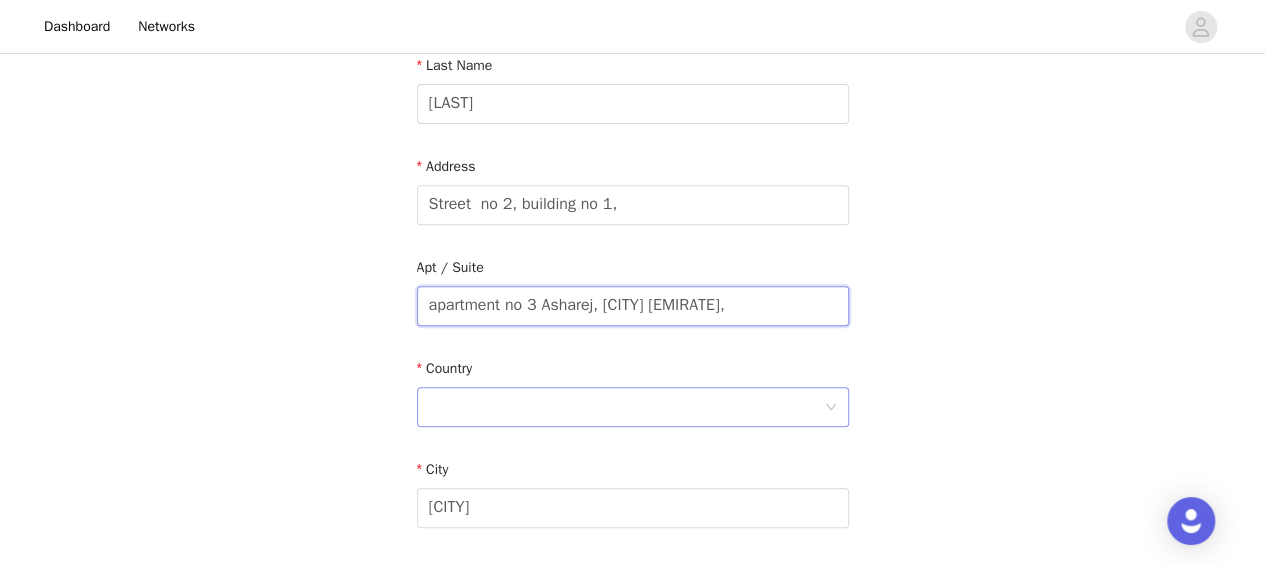 type on "apartment no 3 Asharej, [CITY] [EMIRATE]," 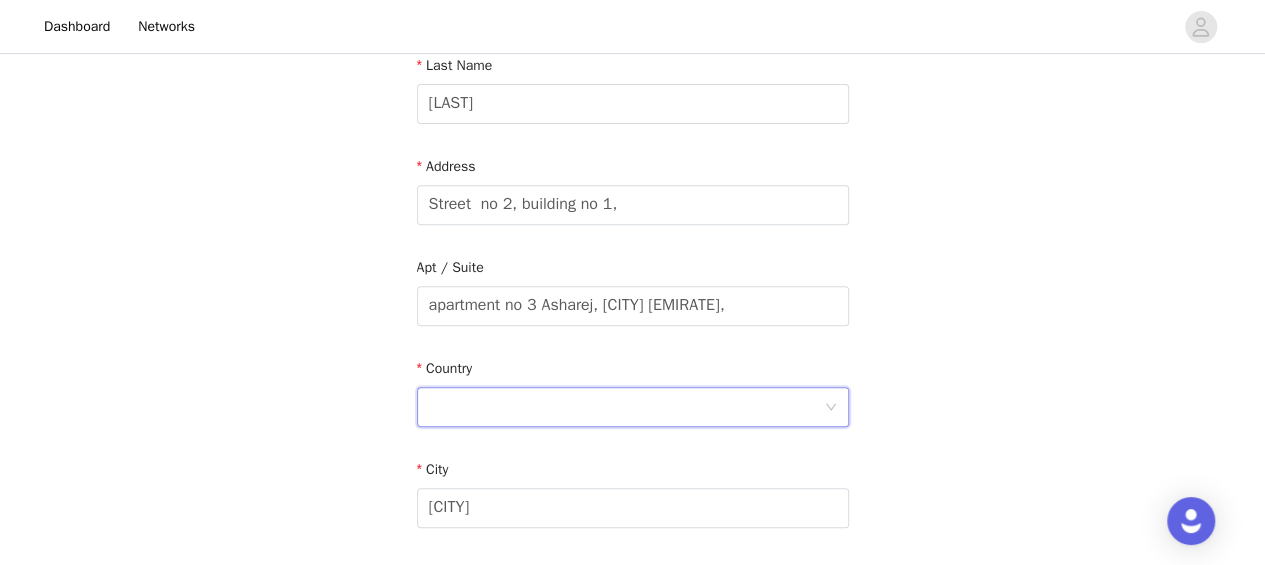 click 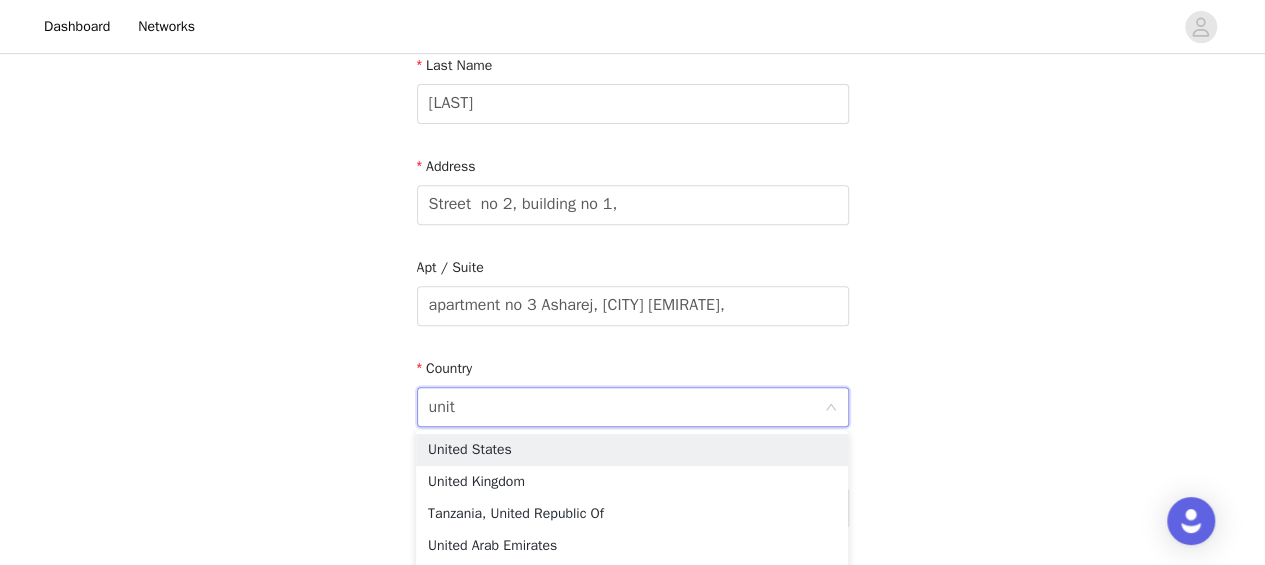type on "unite" 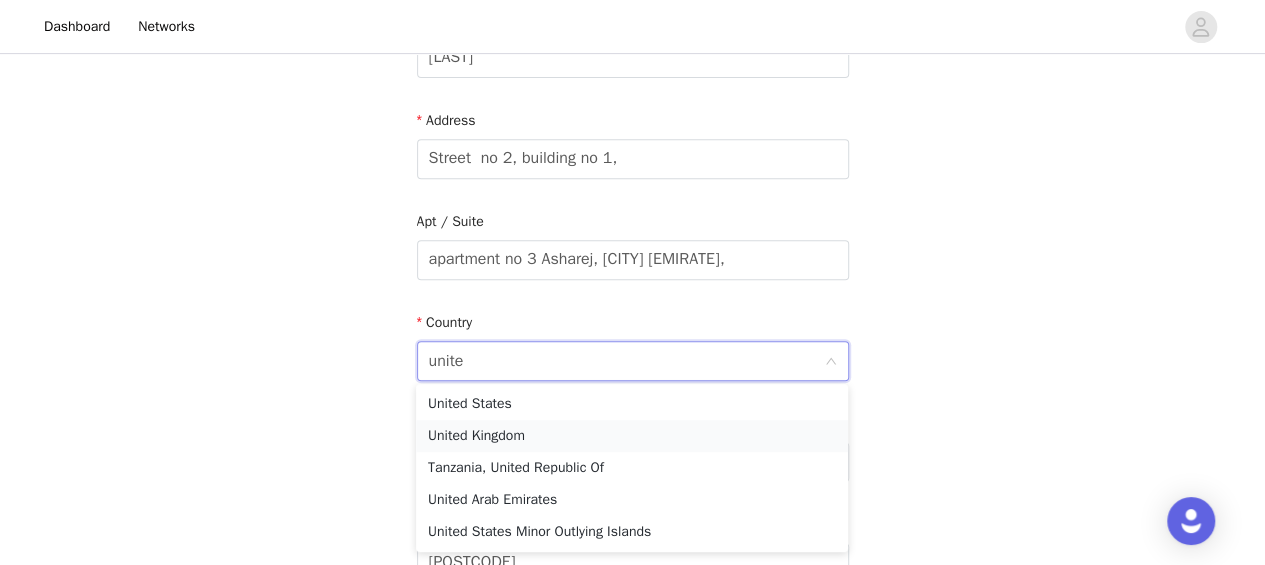 scroll, scrollTop: 400, scrollLeft: 0, axis: vertical 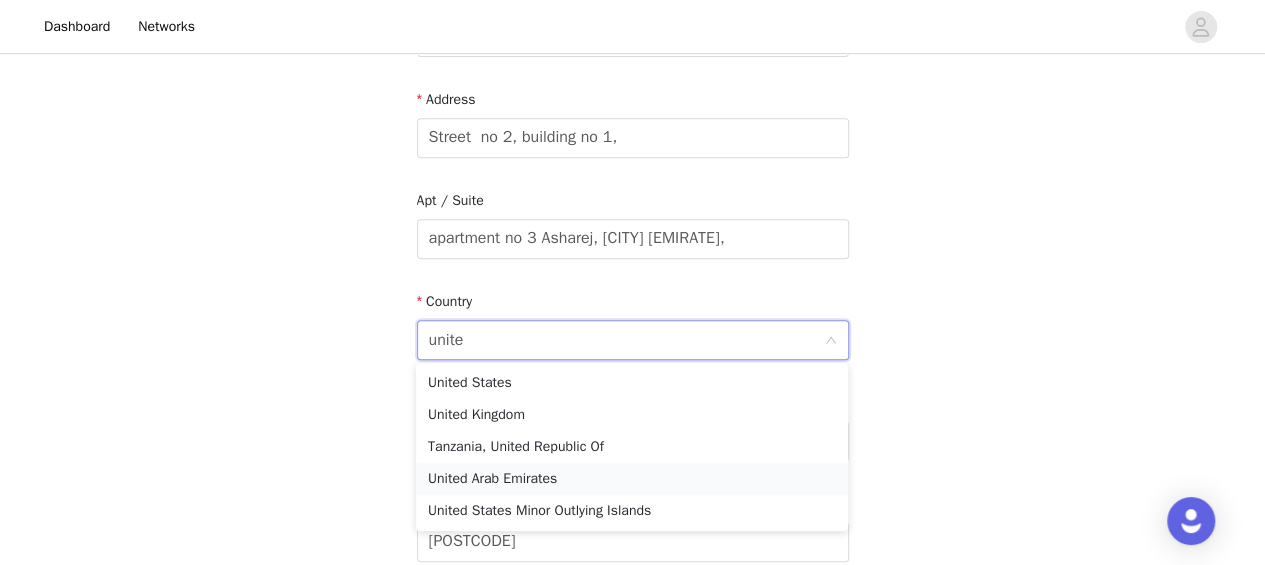 click on "United Arab Emirates" at bounding box center [632, 479] 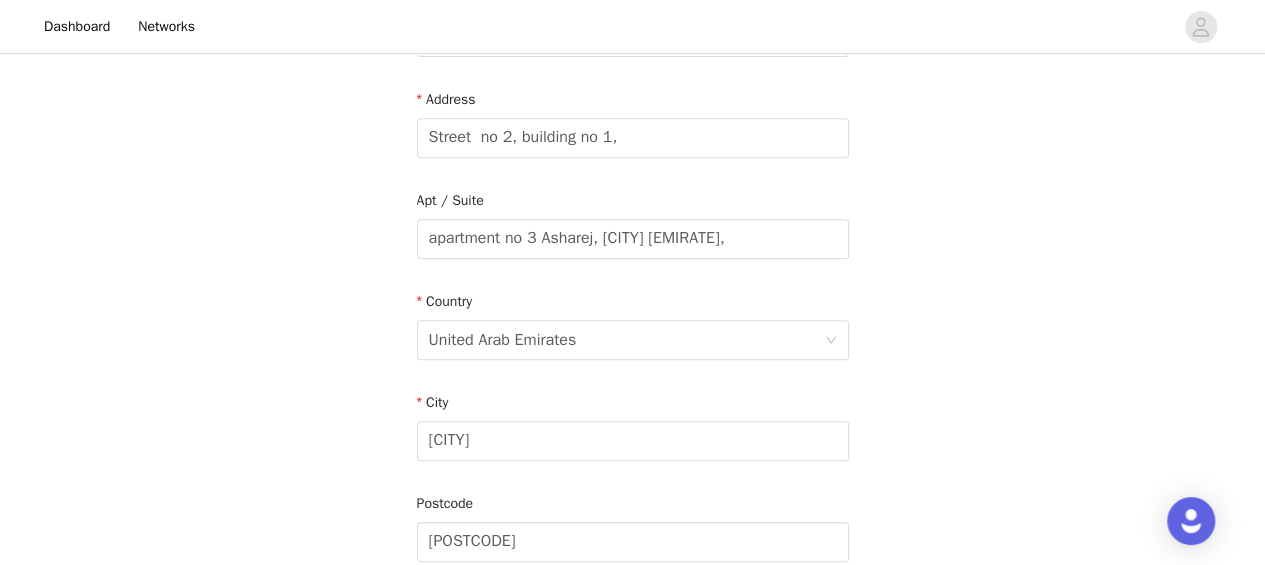 click on "STEP 5 OF 7
Shipping Information
Email [EMAIL]   First Name [FIRST]   Last Name [LAST]   Address Street  no 2, building no 1,   Apt / Suite apartment no 3 Asharej, [CITY] [EMIRATE],   Country
United Arab Emirates
City [CITY]     Postcode [POSTCODE]   Phone Number [PHONE]" at bounding box center (632, 188) 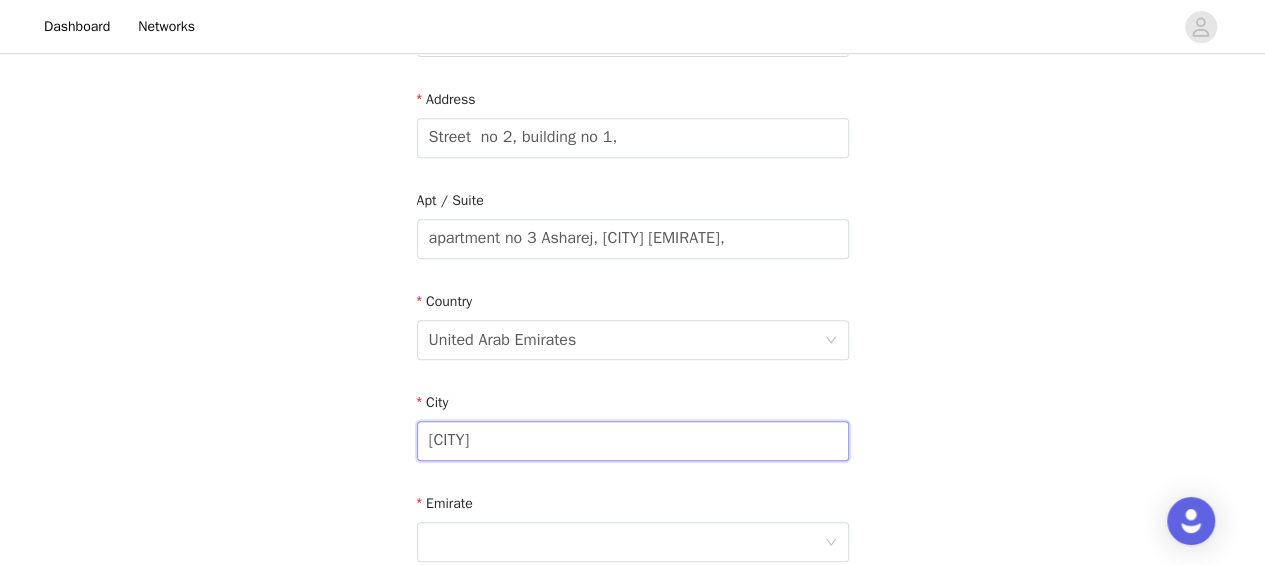 click on "[CITY]" at bounding box center [633, 441] 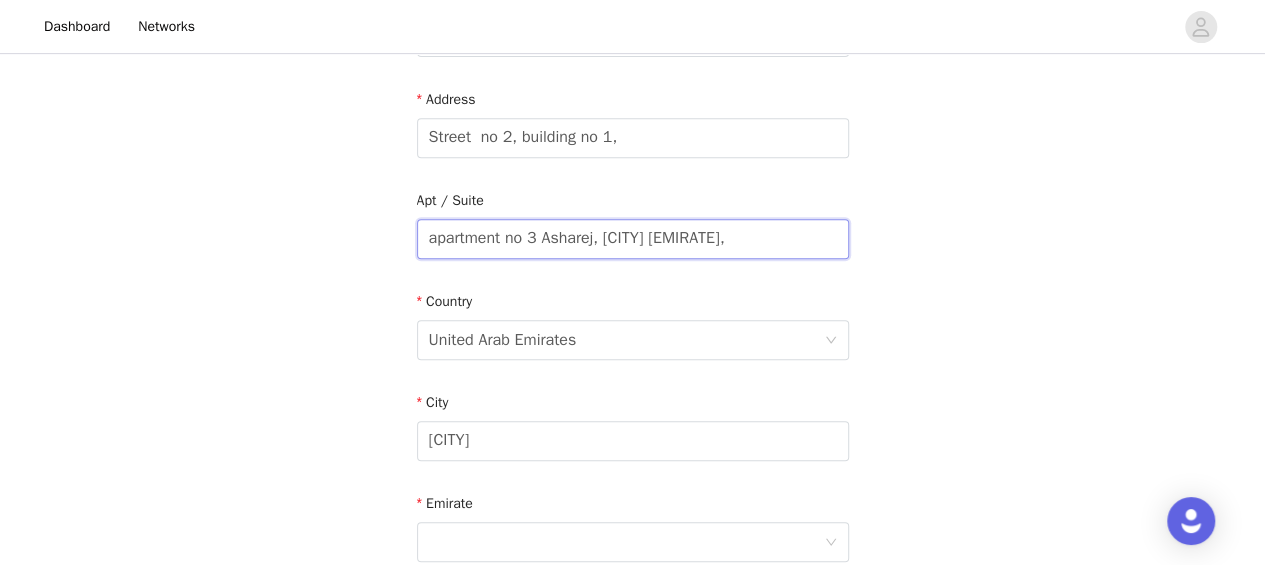drag, startPoint x: 602, startPoint y: 235, endPoint x: 643, endPoint y: 240, distance: 41.303753 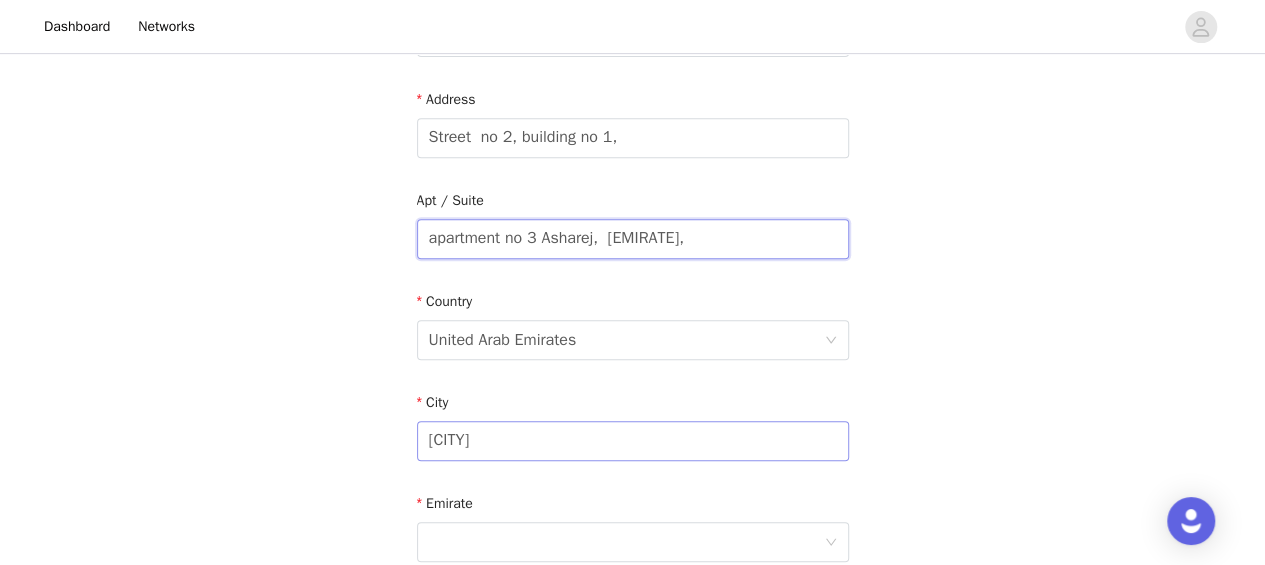 type on "apartment no 3 Asharej,  [EMIRATE]," 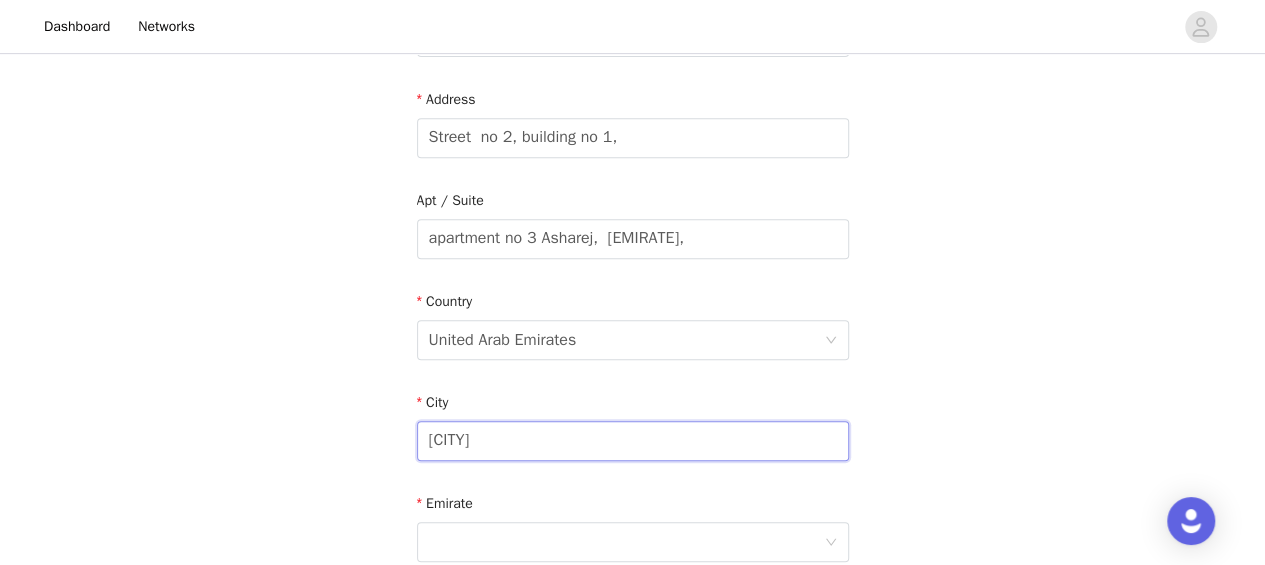 click on "[CITY]" at bounding box center [633, 441] 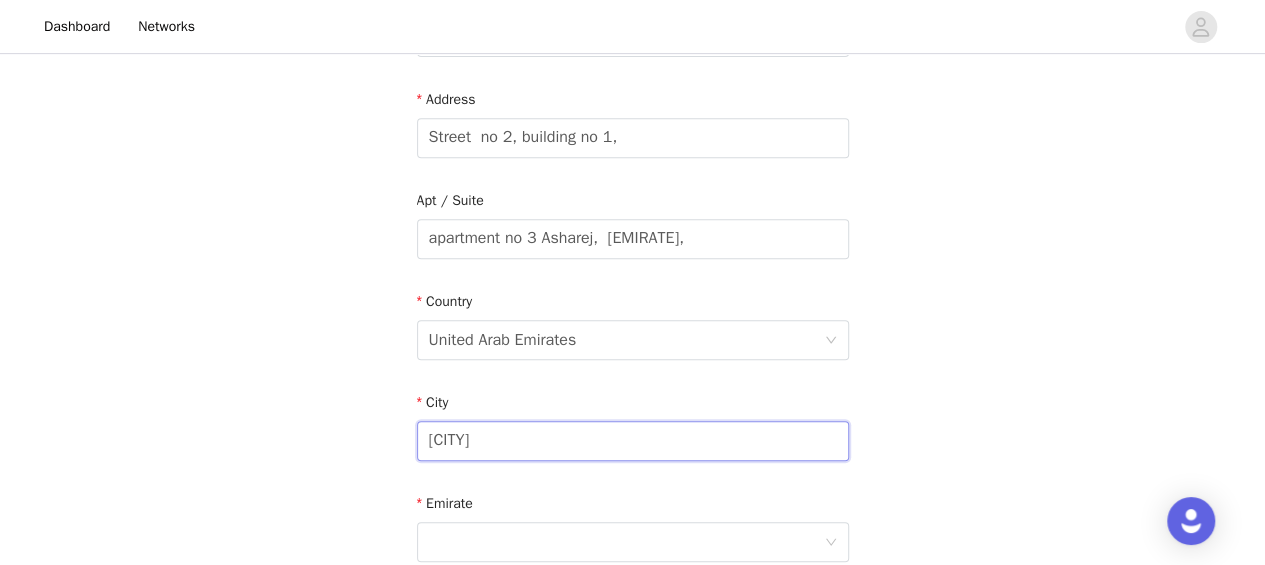 scroll, scrollTop: 533, scrollLeft: 0, axis: vertical 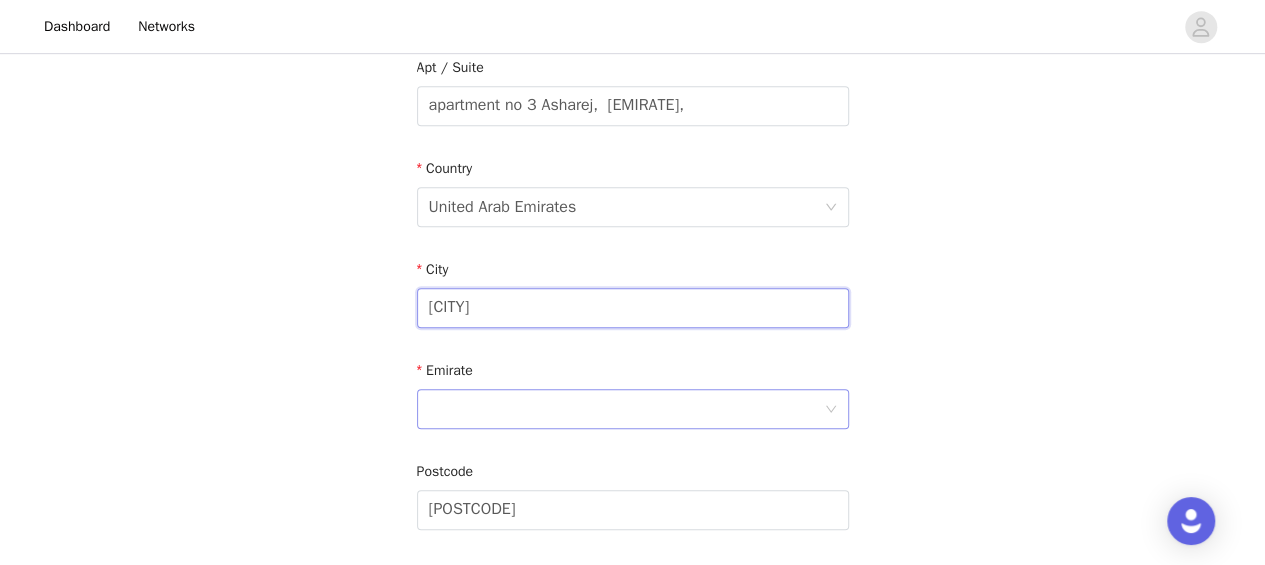 type on "[CITY]" 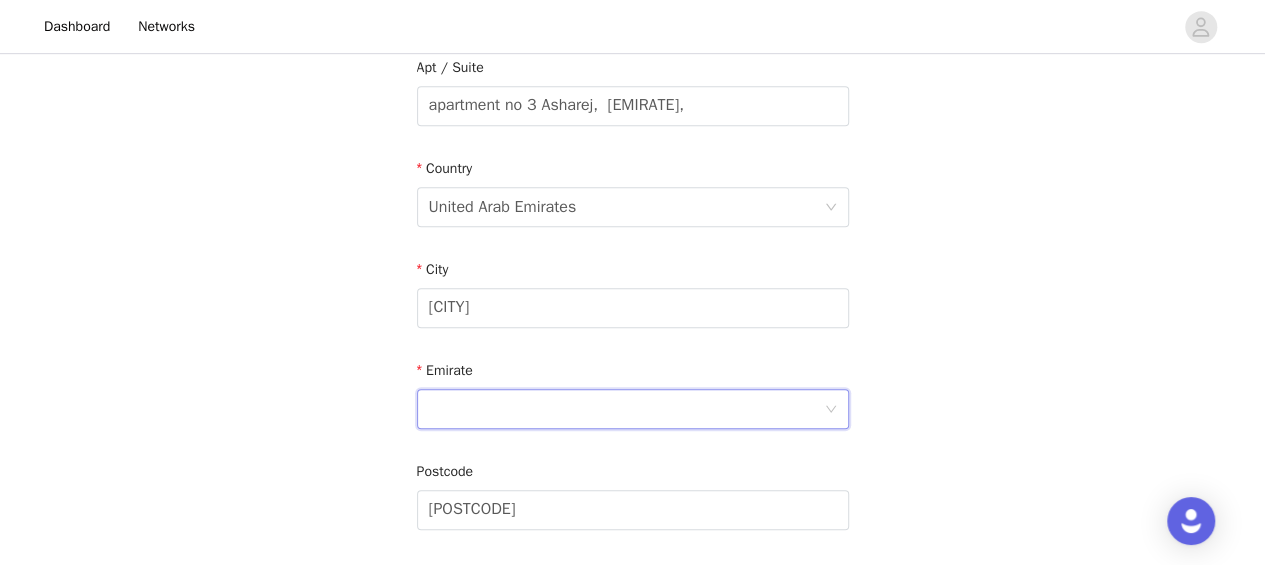 click at bounding box center (626, 409) 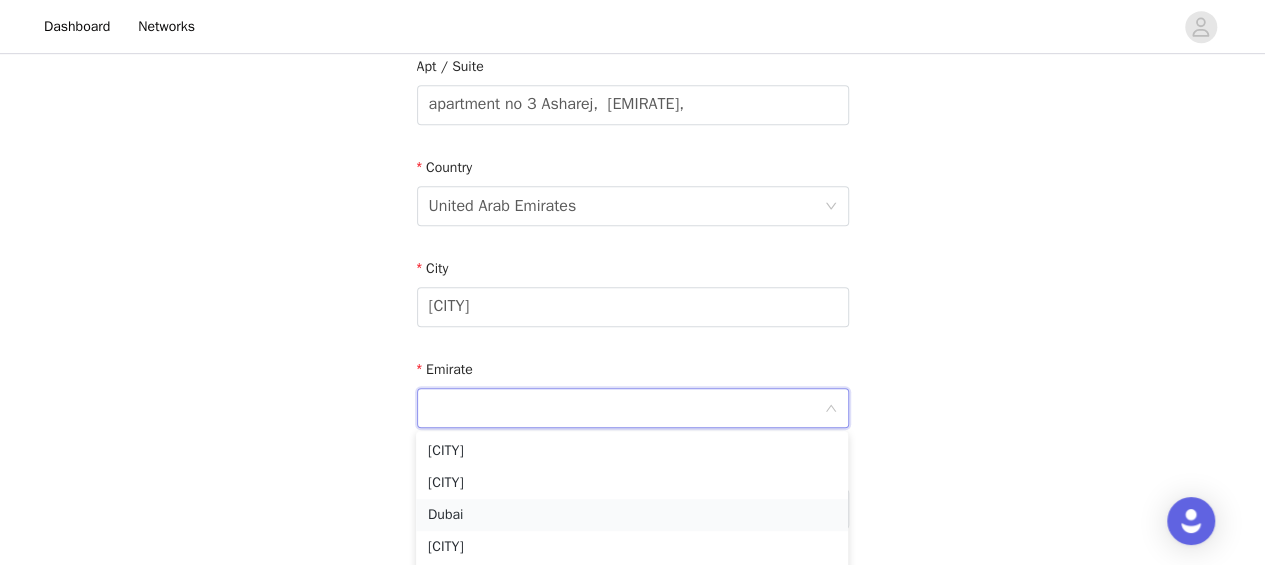scroll, scrollTop: 533, scrollLeft: 0, axis: vertical 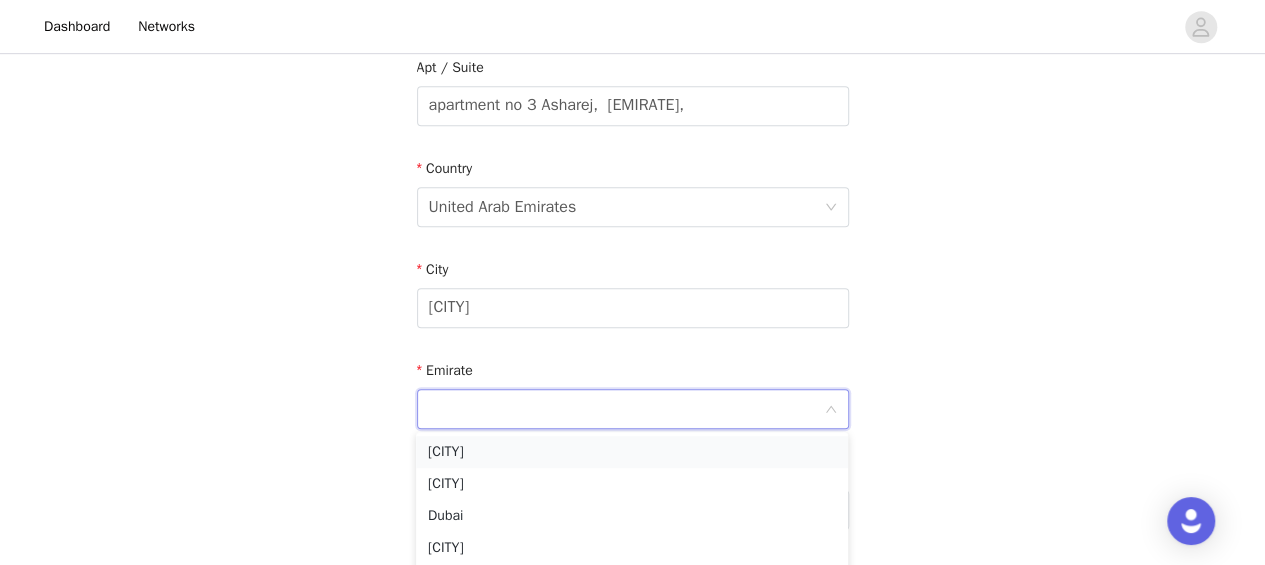 click on "[CITY]" at bounding box center (632, 452) 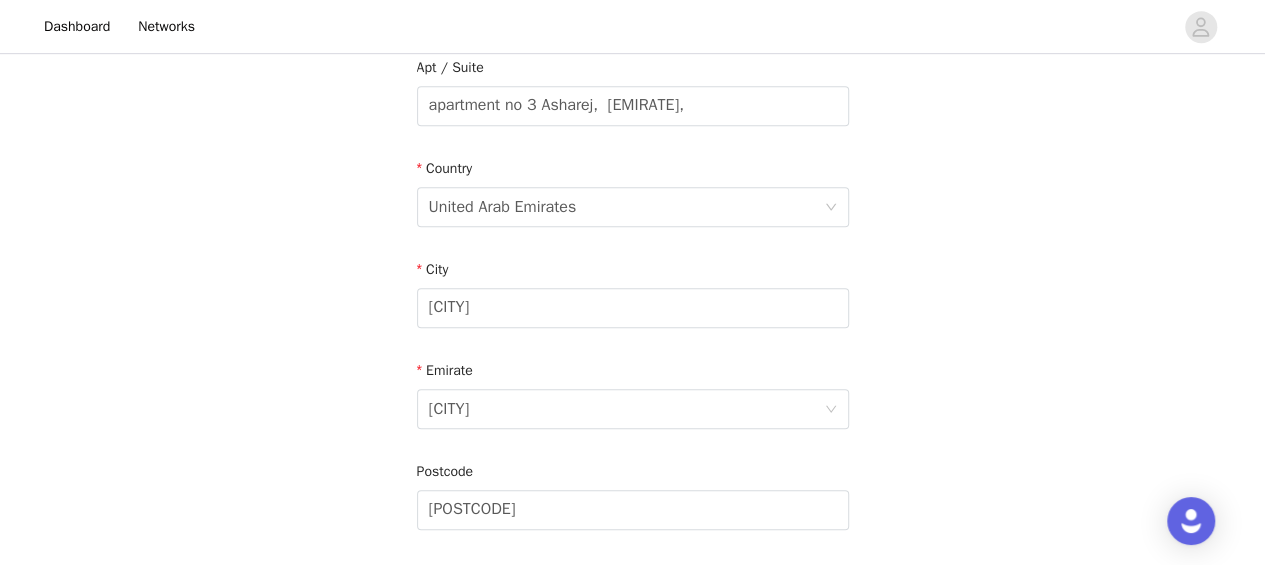 click on "STEP 5 OF 7
Shipping Information
Email [EMAIL]   First Name [FIRST]   Last Name [LAST]   Address Street  no 2, building no 1,   Apt / Suite apartment no 3 Asharej,  [CITY],   Country
United Arab Emirates
City [CITY]   Emirate
[EMIRATE]
Postcode [POSTCODE]   Phone Number [PHONE]" at bounding box center (632, 106) 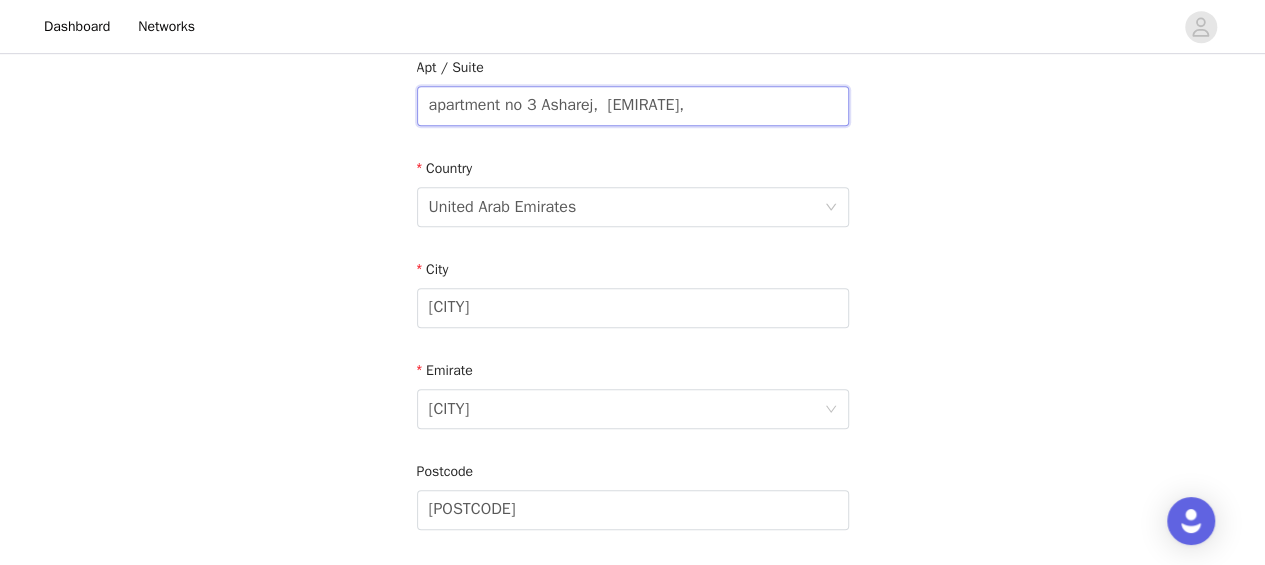 drag, startPoint x: 610, startPoint y: 102, endPoint x: 718, endPoint y: 101, distance: 108.00463 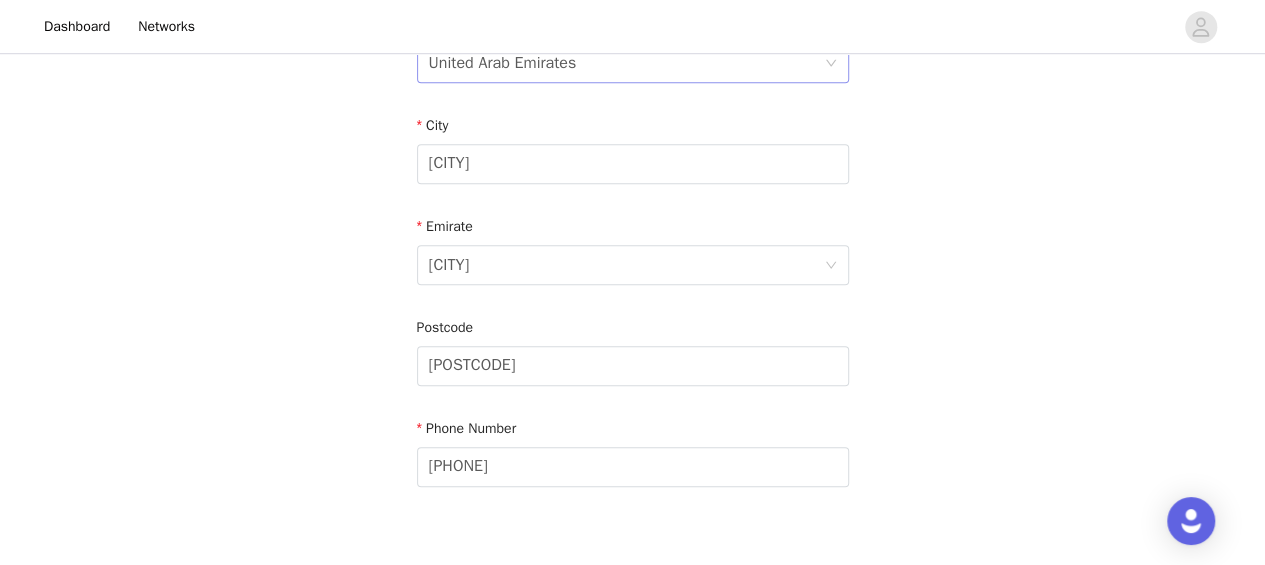 scroll, scrollTop: 798, scrollLeft: 0, axis: vertical 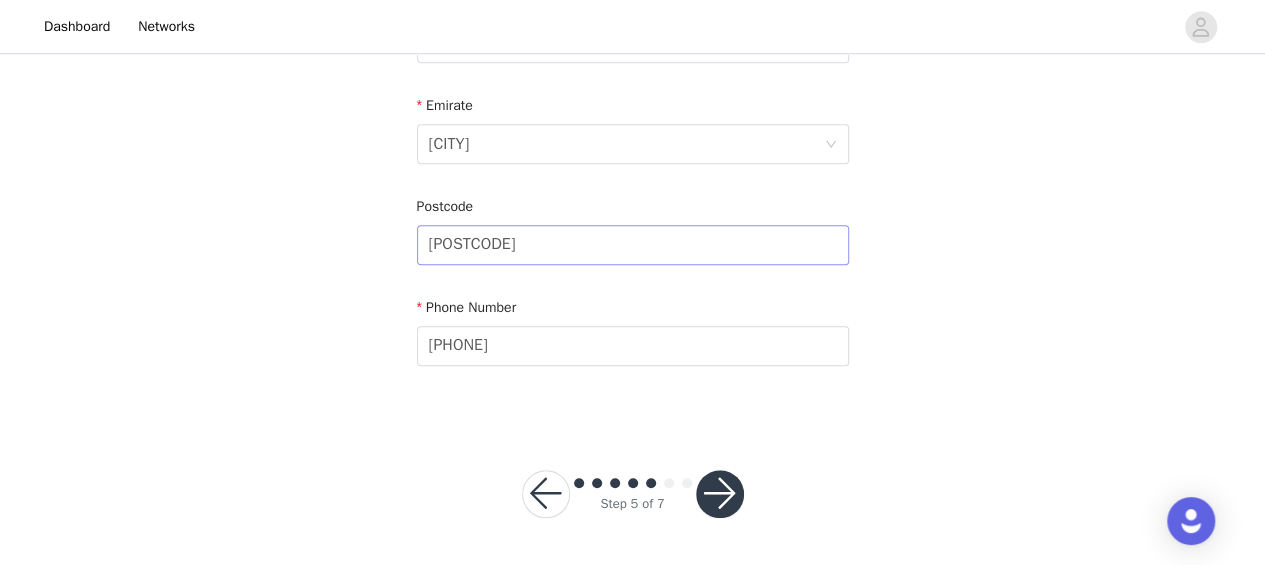 type on "apartment no 3 Asharej," 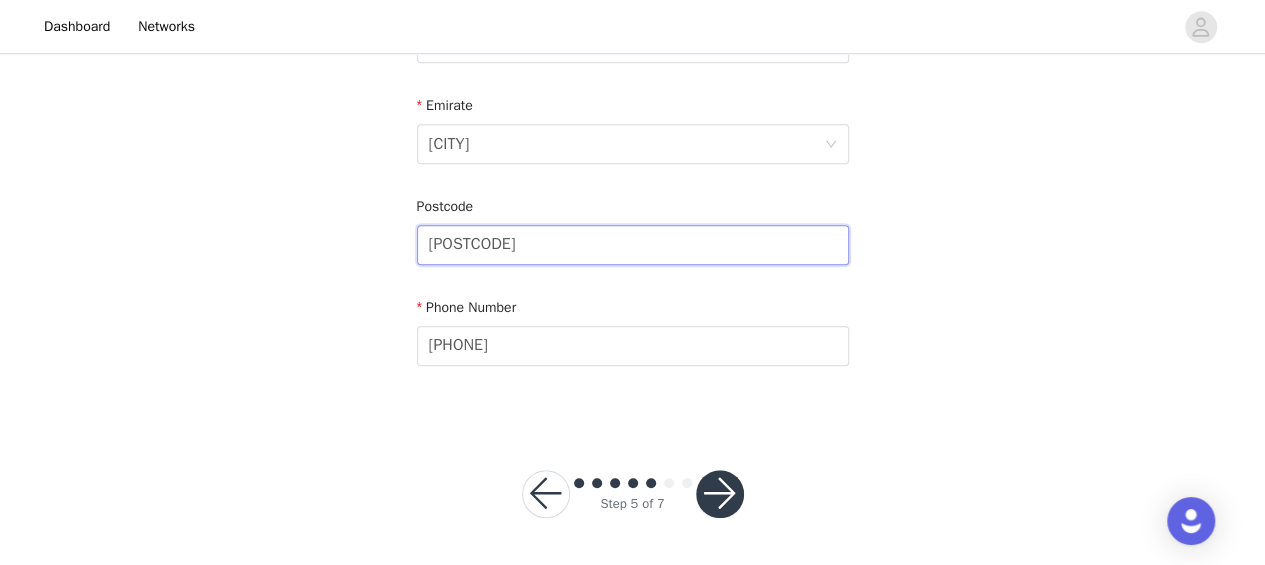 click on "[POSTCODE]" at bounding box center [633, 245] 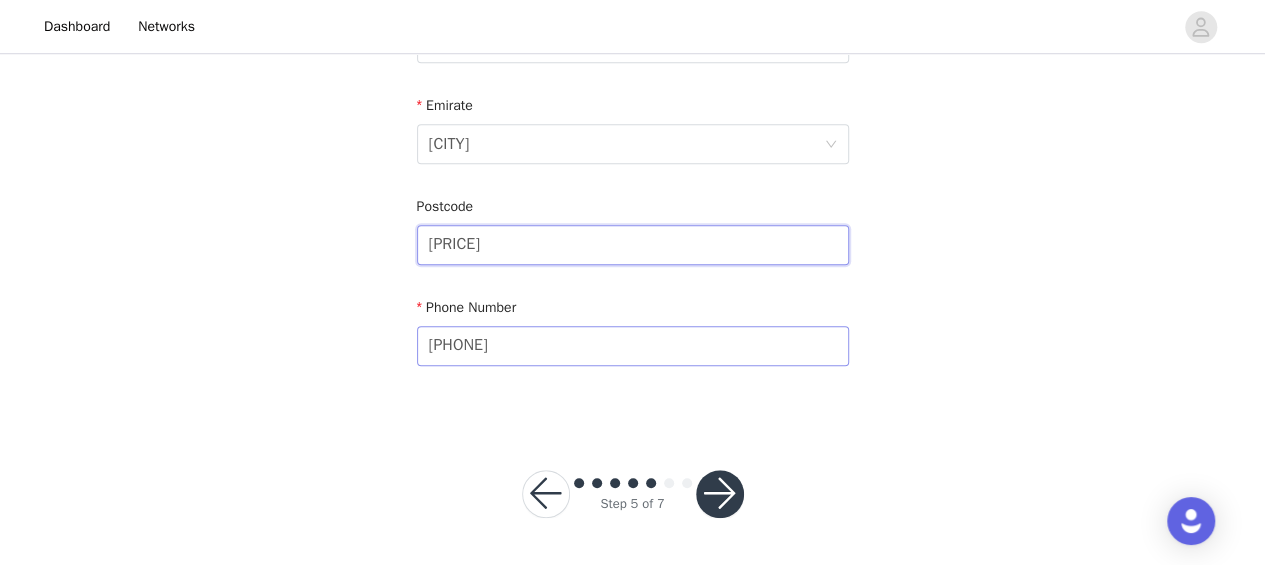 type on "[PRICE]" 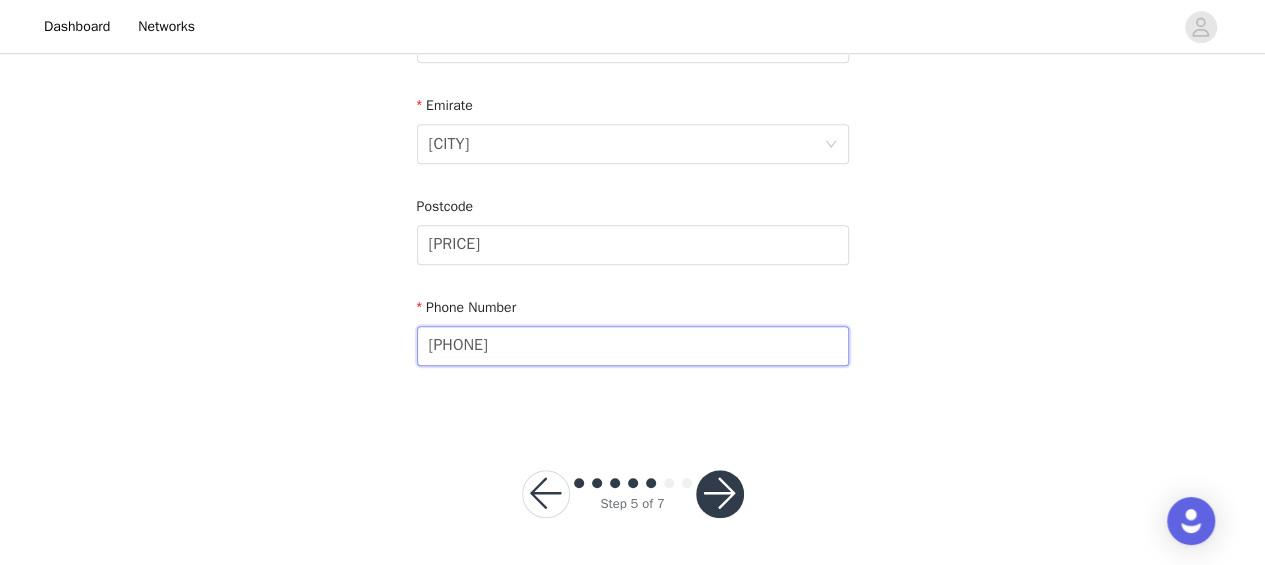 click on "[PHONE]" at bounding box center [633, 346] 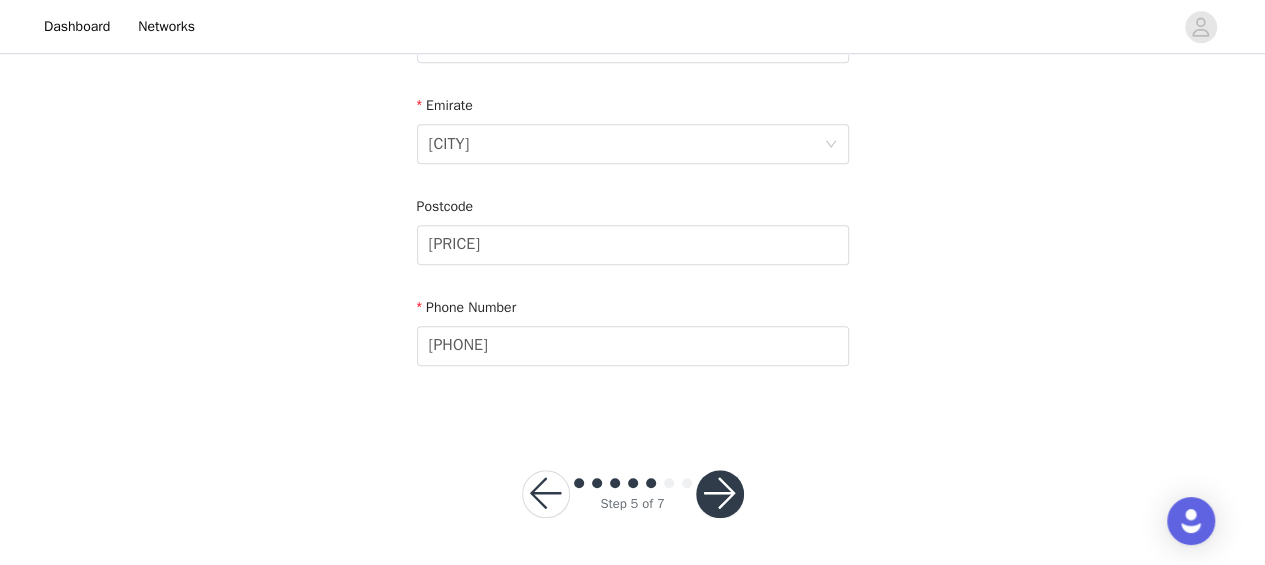 click at bounding box center (720, 494) 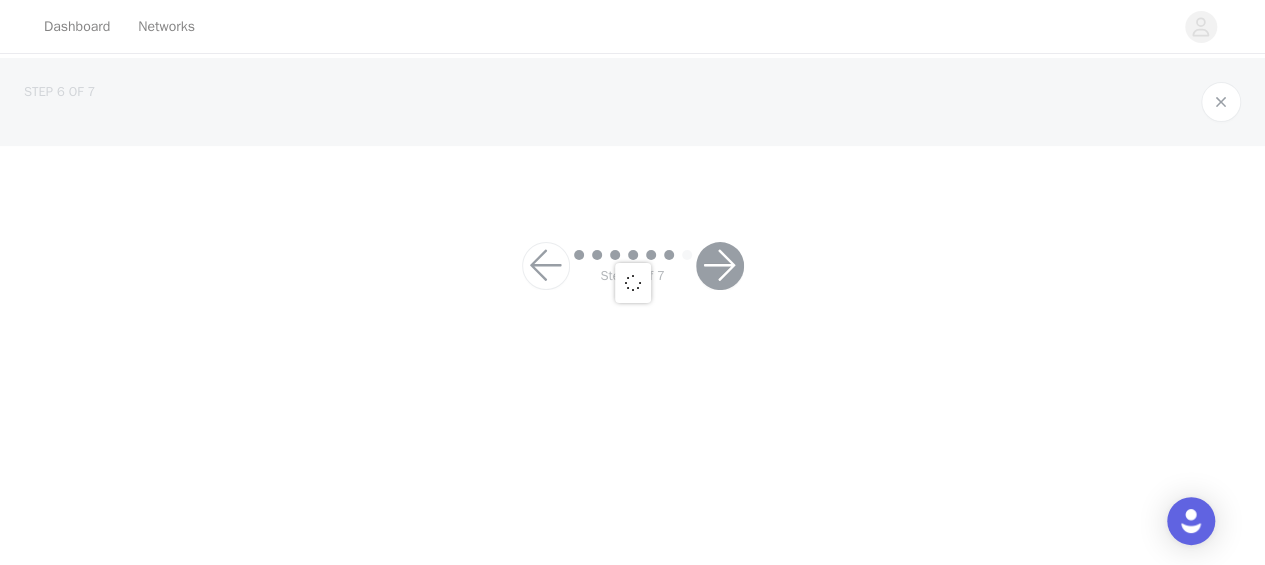 scroll, scrollTop: 0, scrollLeft: 0, axis: both 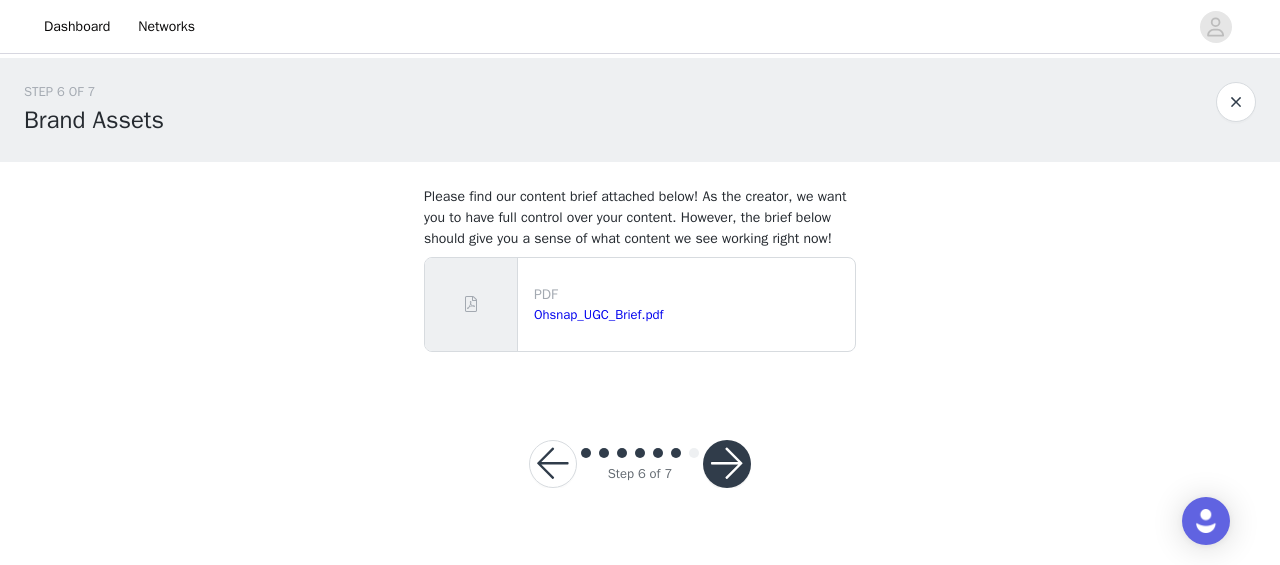 click on "Step 6 of 7" at bounding box center (640, 464) 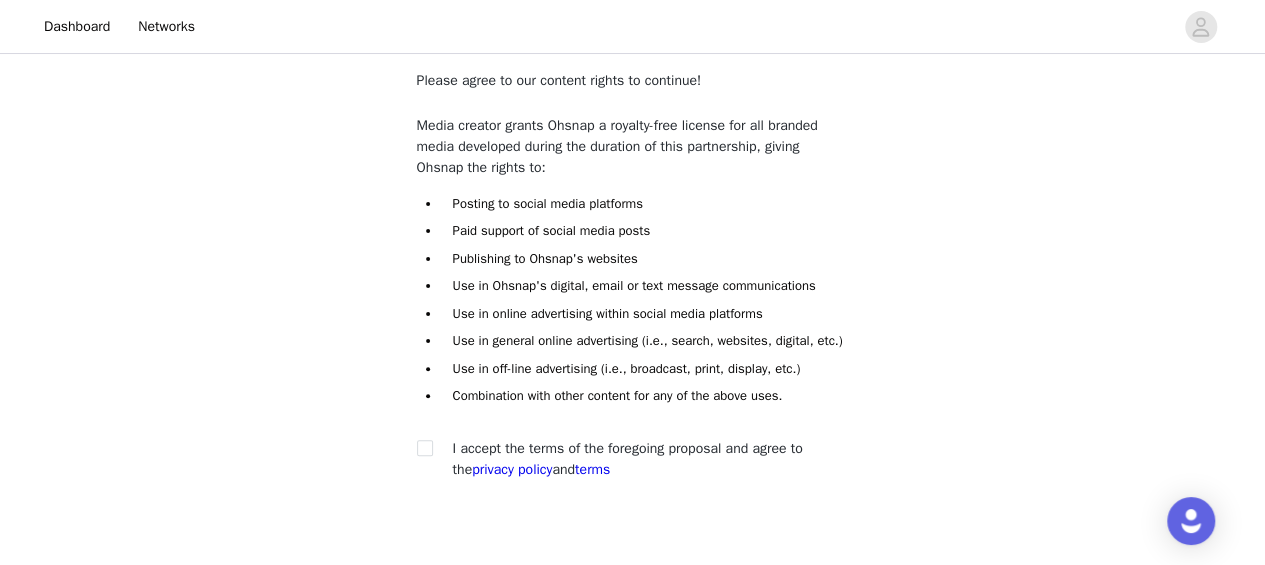 scroll, scrollTop: 133, scrollLeft: 0, axis: vertical 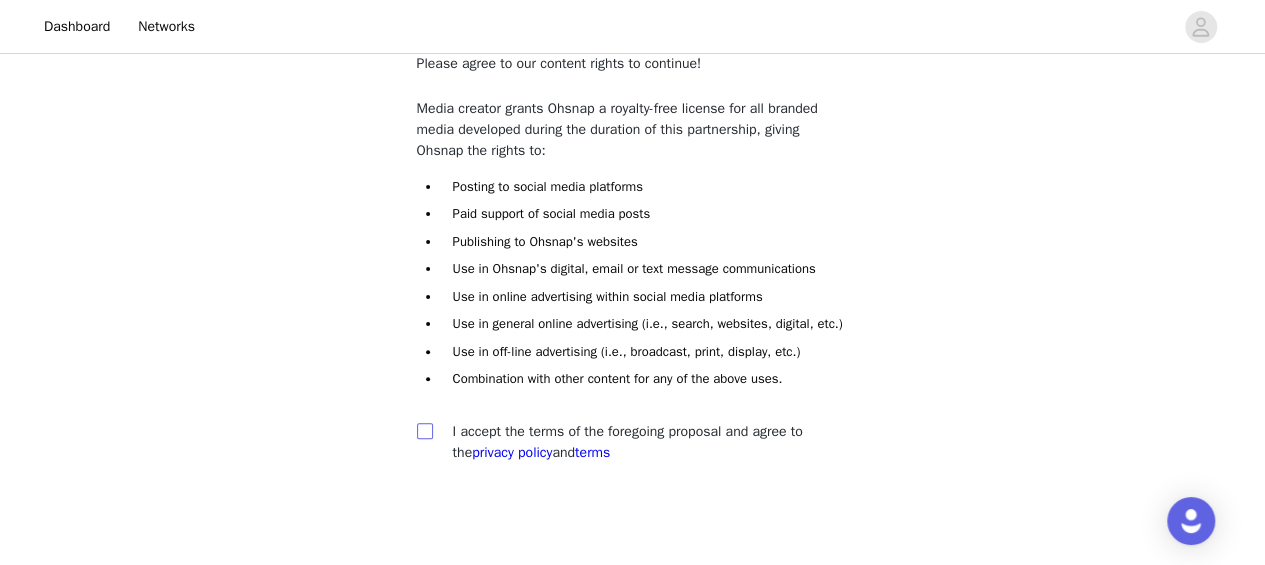 click at bounding box center [424, 430] 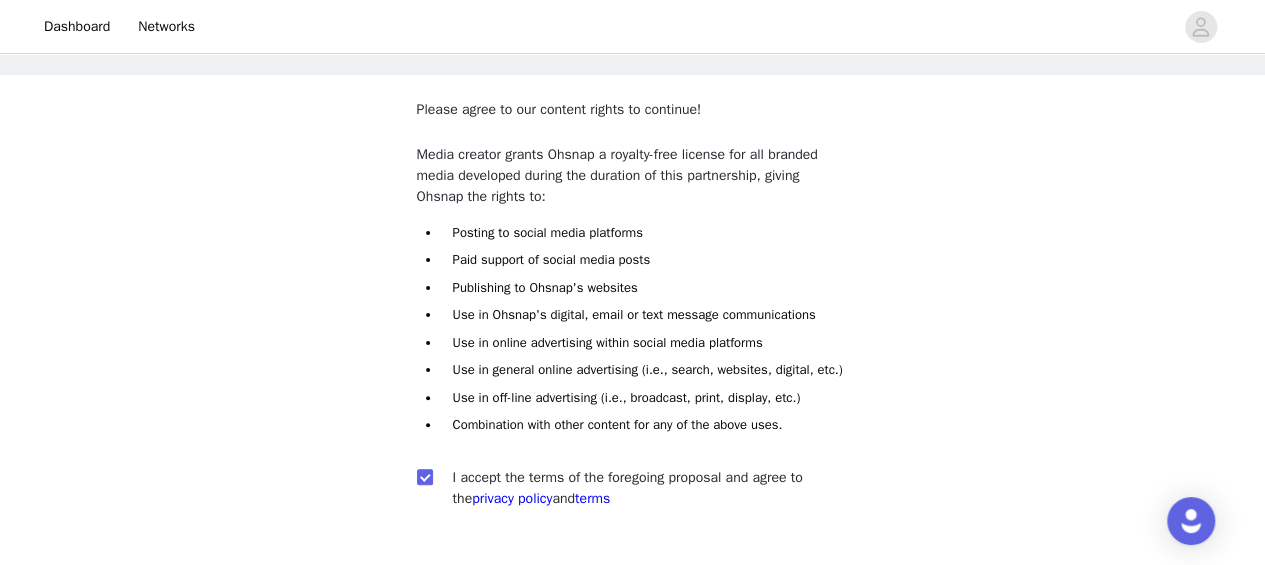 scroll, scrollTop: 200, scrollLeft: 0, axis: vertical 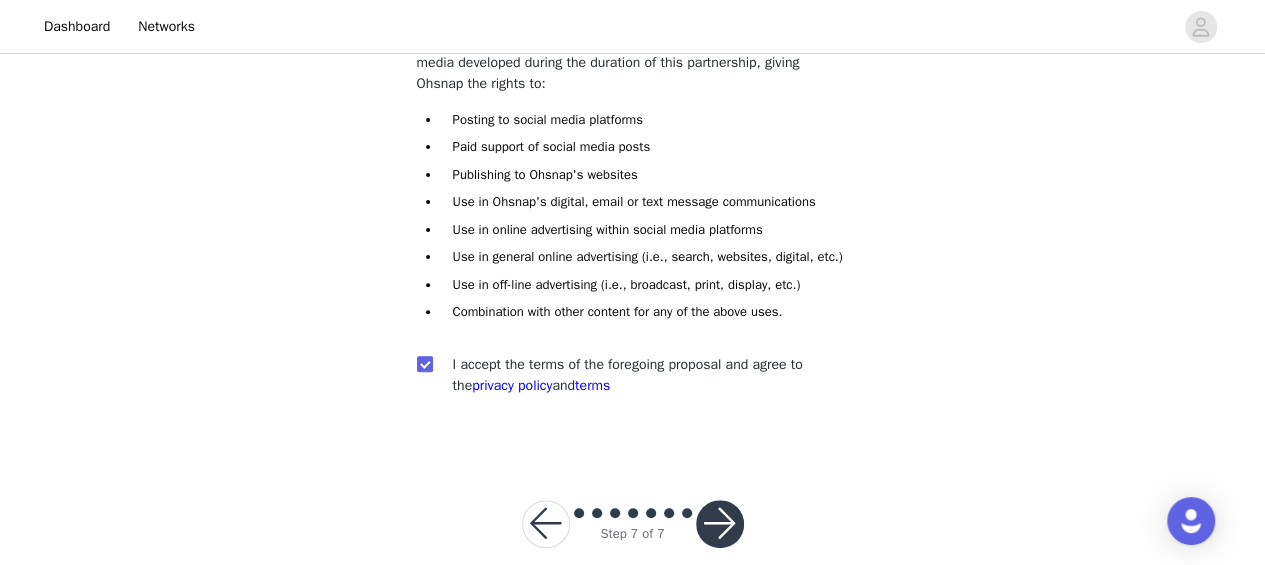 click at bounding box center (720, 524) 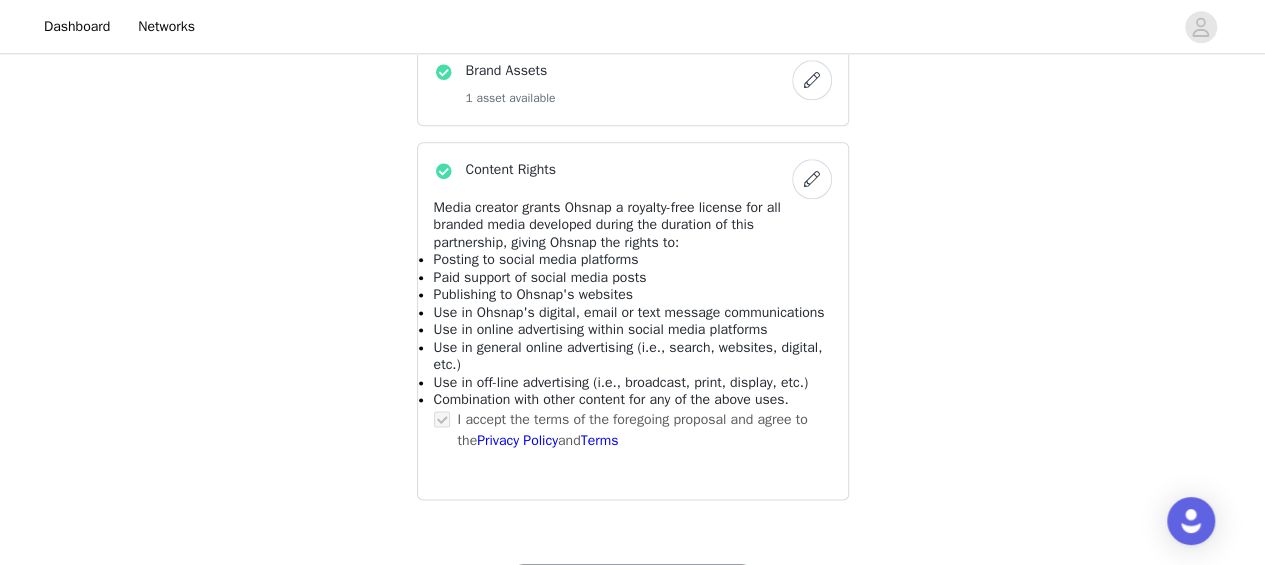 scroll, scrollTop: 1241, scrollLeft: 0, axis: vertical 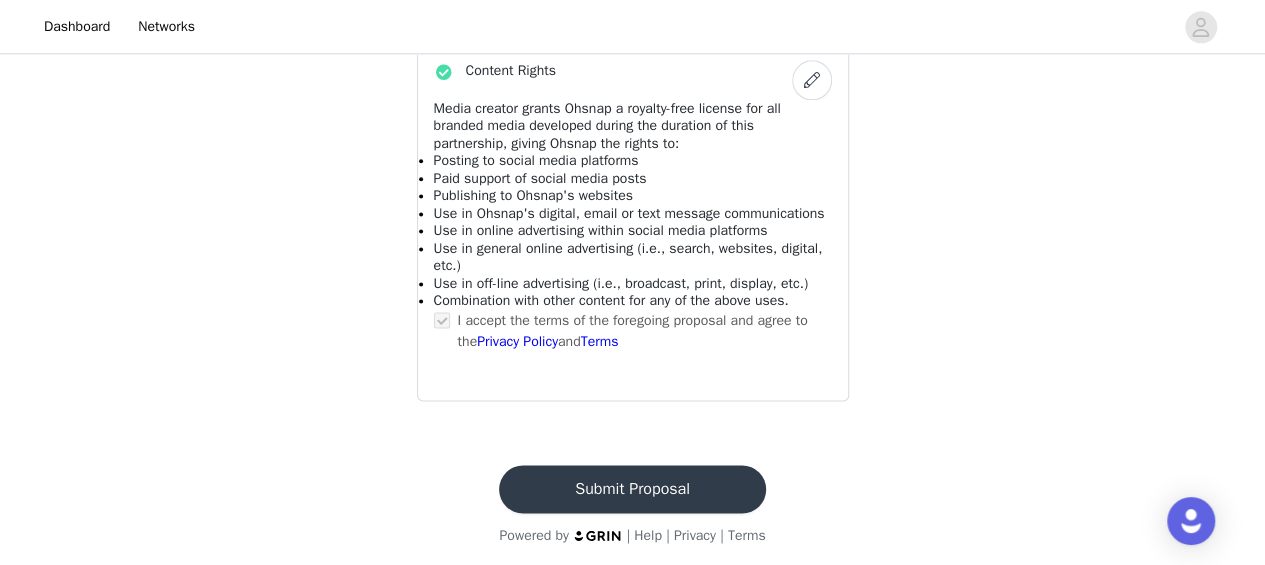 click on "Submit Proposal" at bounding box center [632, 489] 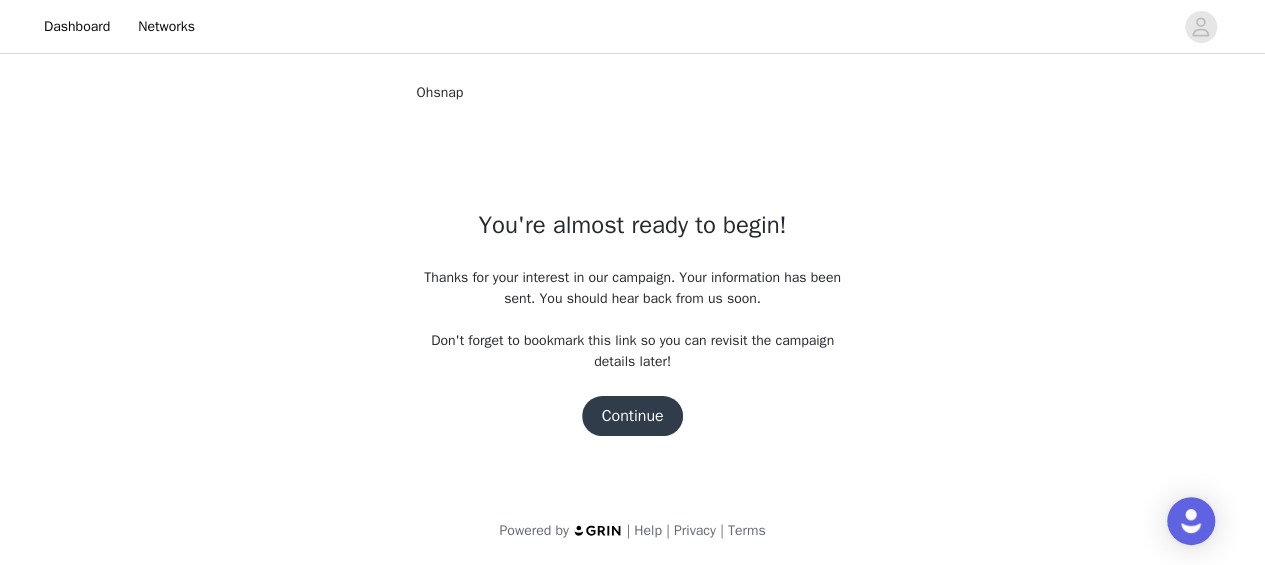 scroll, scrollTop: 0, scrollLeft: 0, axis: both 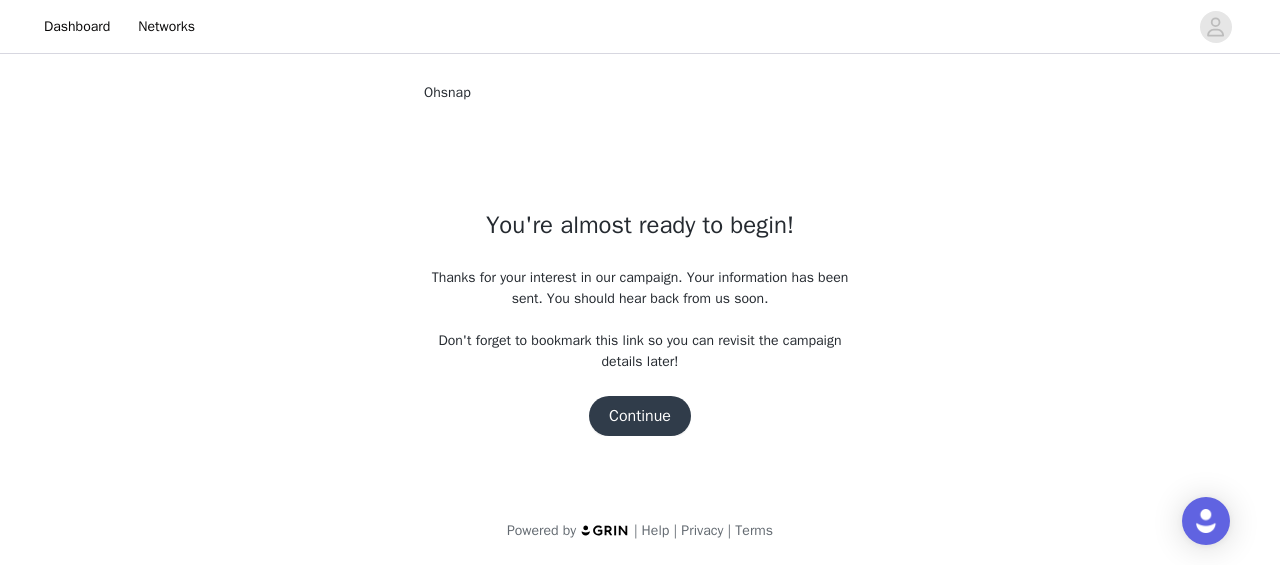 click on "Continue" at bounding box center (640, 416) 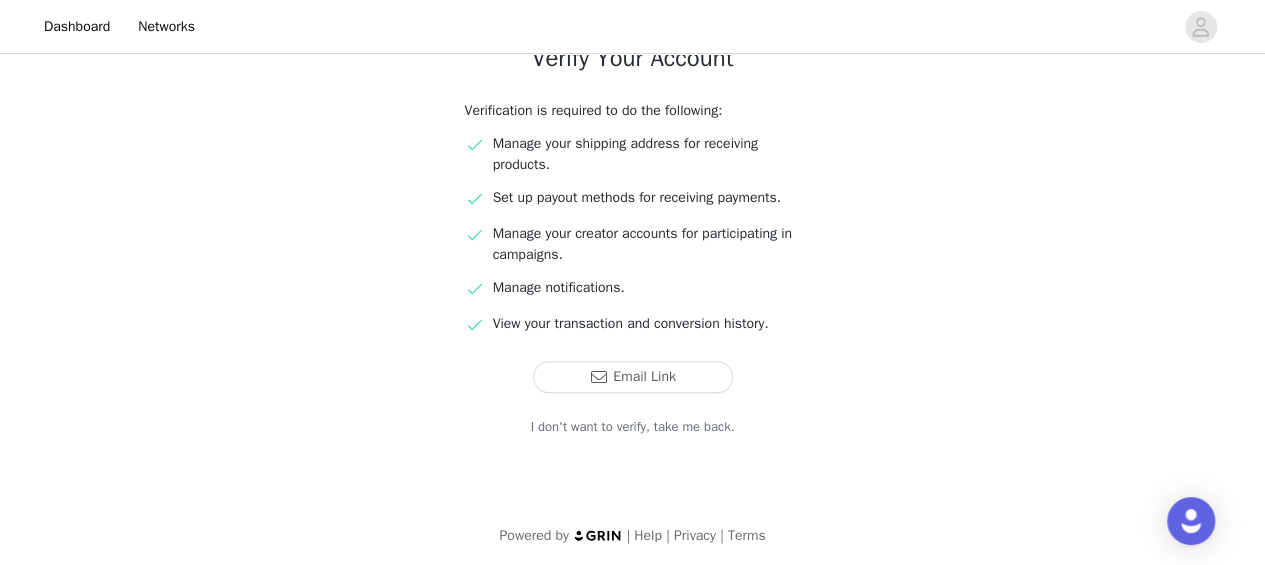 scroll, scrollTop: 174, scrollLeft: 0, axis: vertical 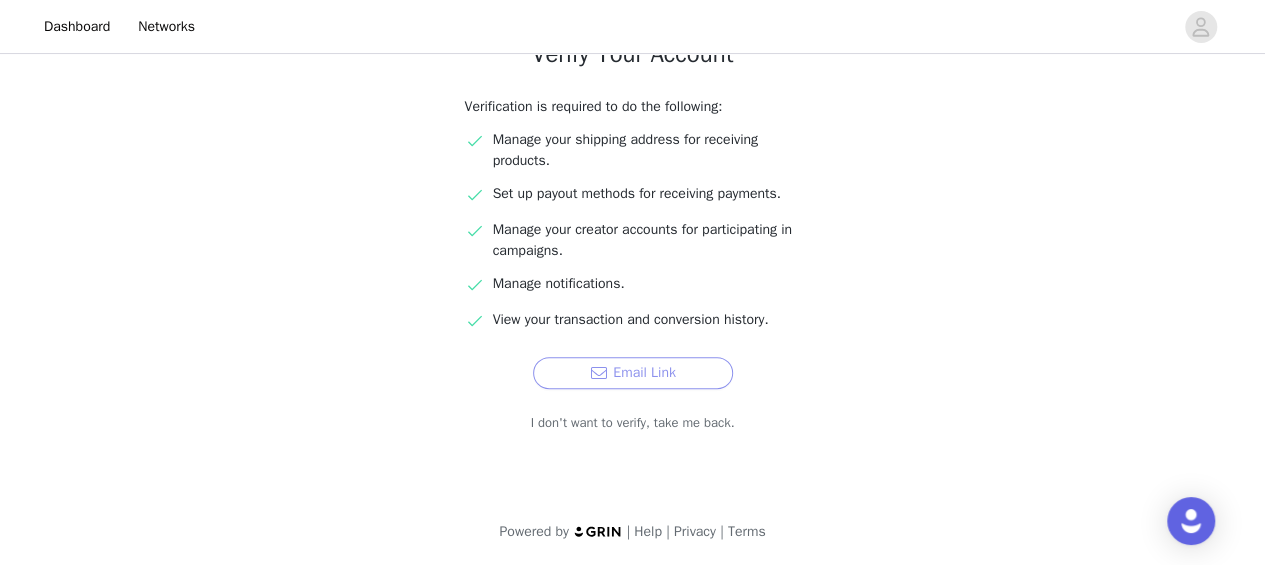 click on "Email Link" at bounding box center (633, 373) 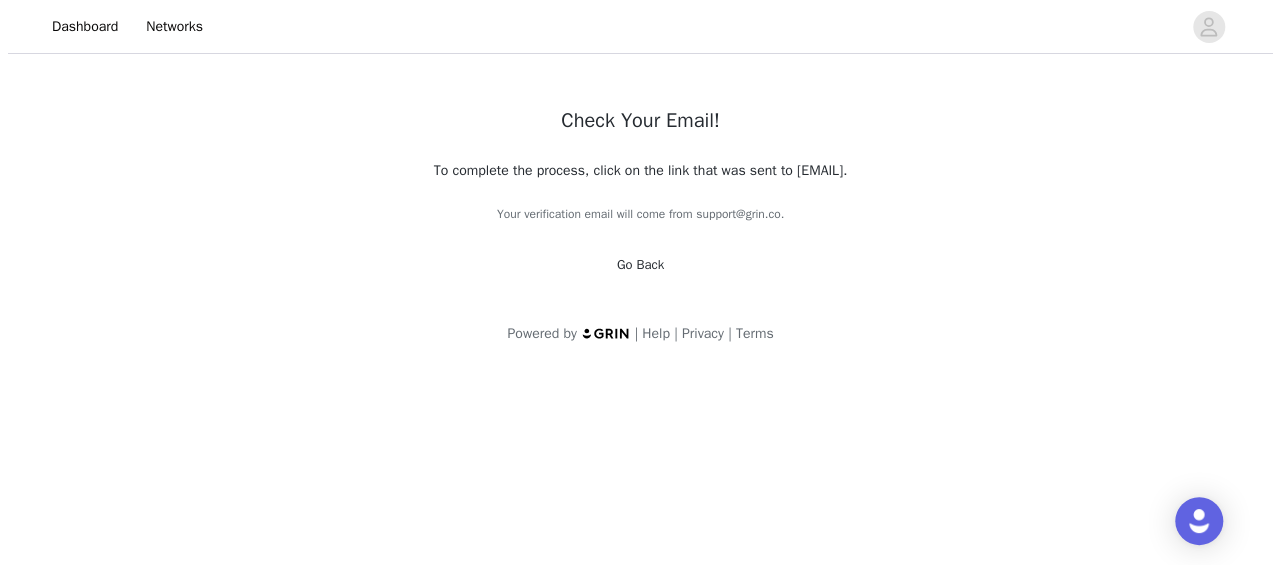 scroll, scrollTop: 0, scrollLeft: 0, axis: both 